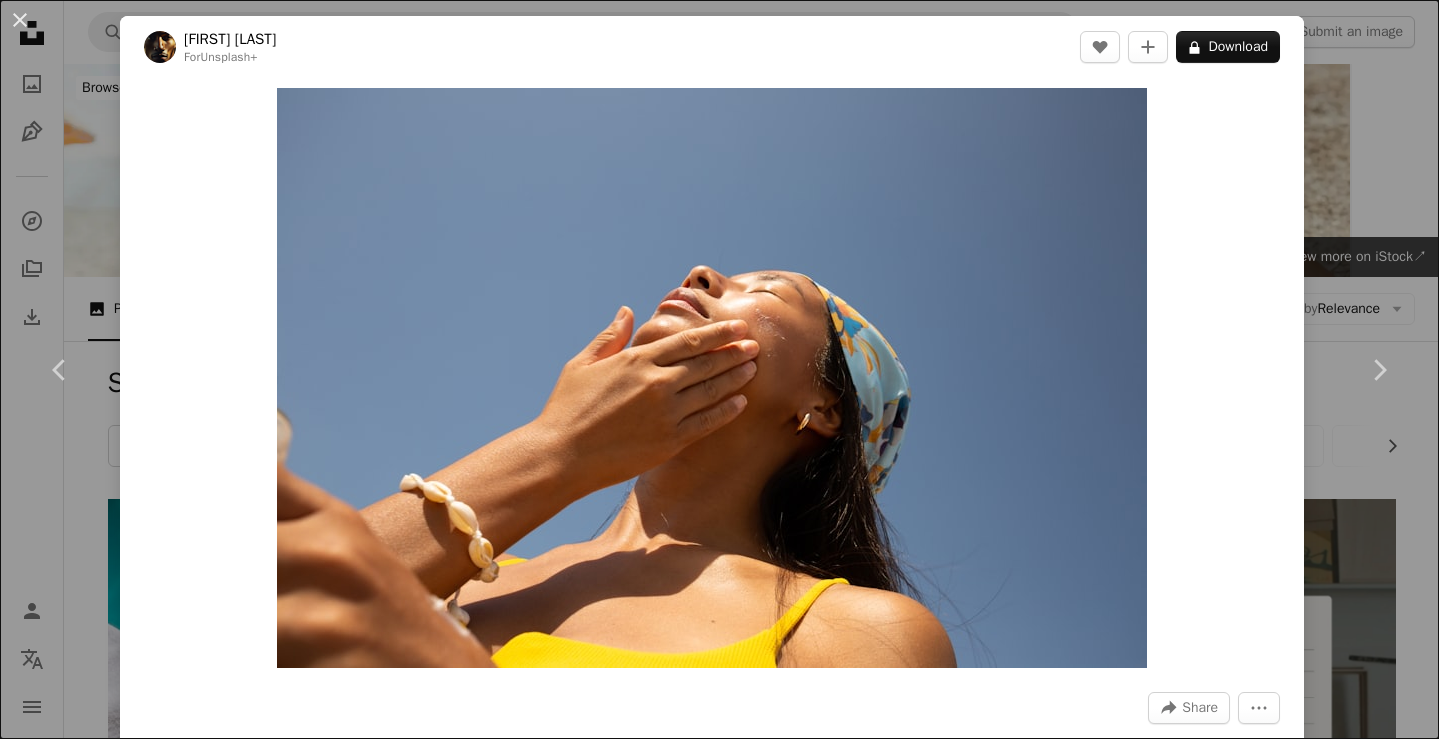 scroll, scrollTop: 1168, scrollLeft: 0, axis: vertical 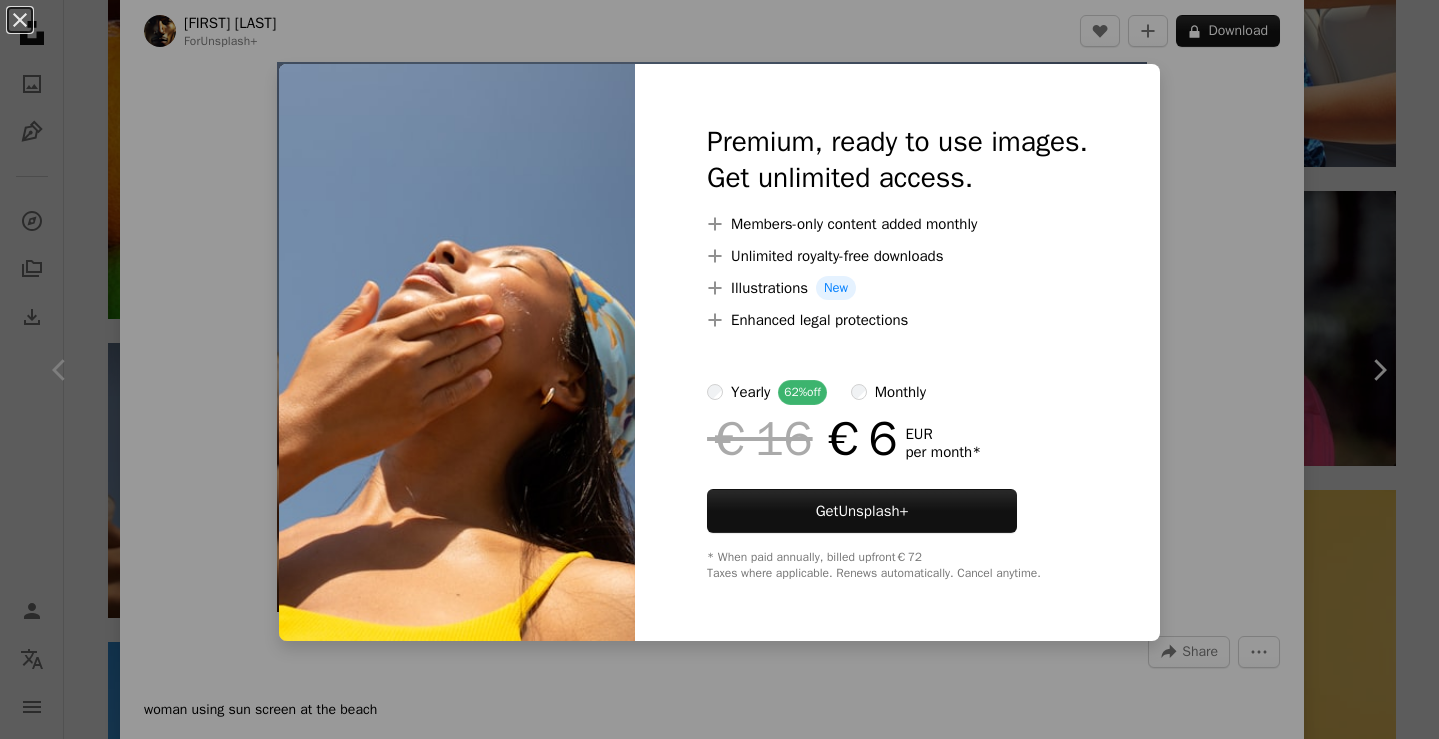 click on "An X shape Premium, ready to use images. Get unlimited access. A plus sign Members-only content added monthly A plus sign Unlimited royalty-free downloads A plus sign Illustrations  New A plus sign Enhanced legal protections yearly 62%  off monthly €16   €6 EUR per month * Get  Unsplash+ * When paid annually, billed upfront  €72 Taxes where applicable. Renews automatically. Cancel anytime." at bounding box center [719, 369] 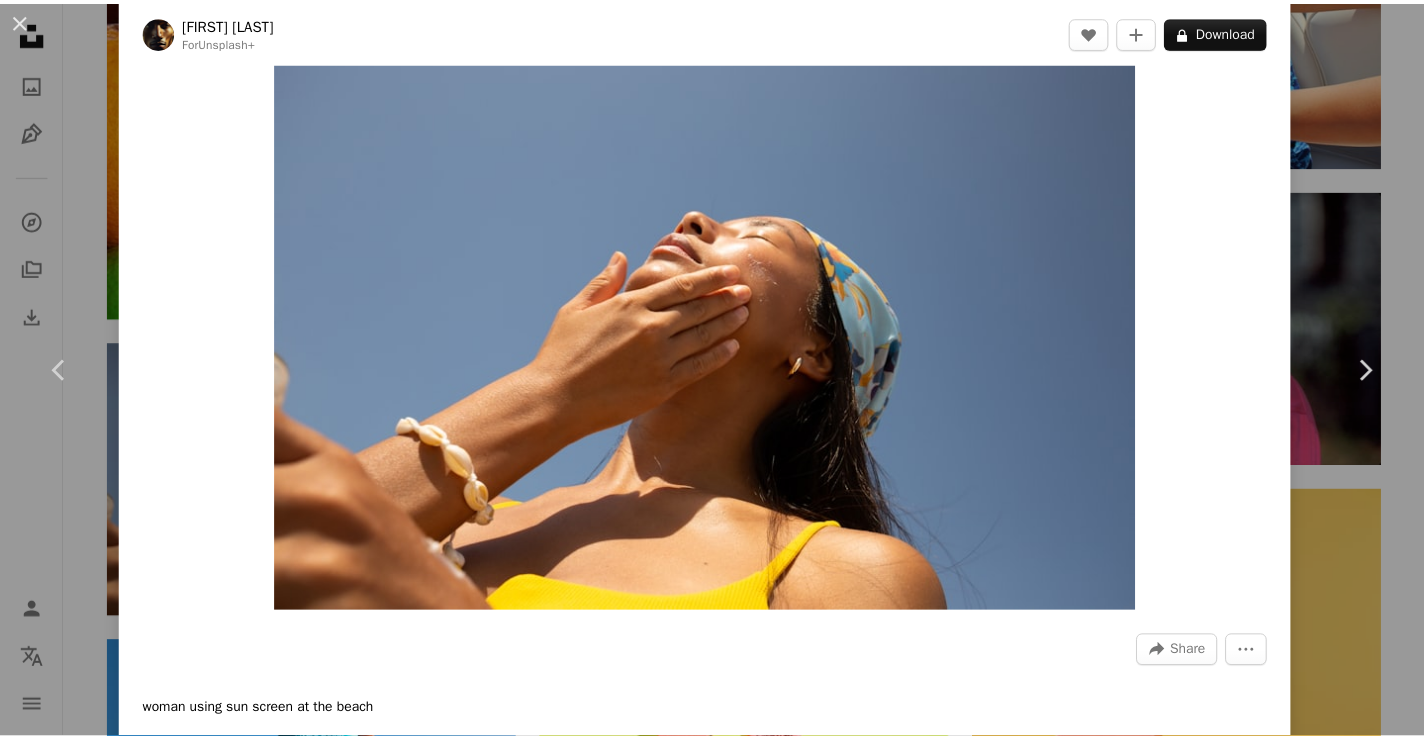 scroll, scrollTop: 0, scrollLeft: 0, axis: both 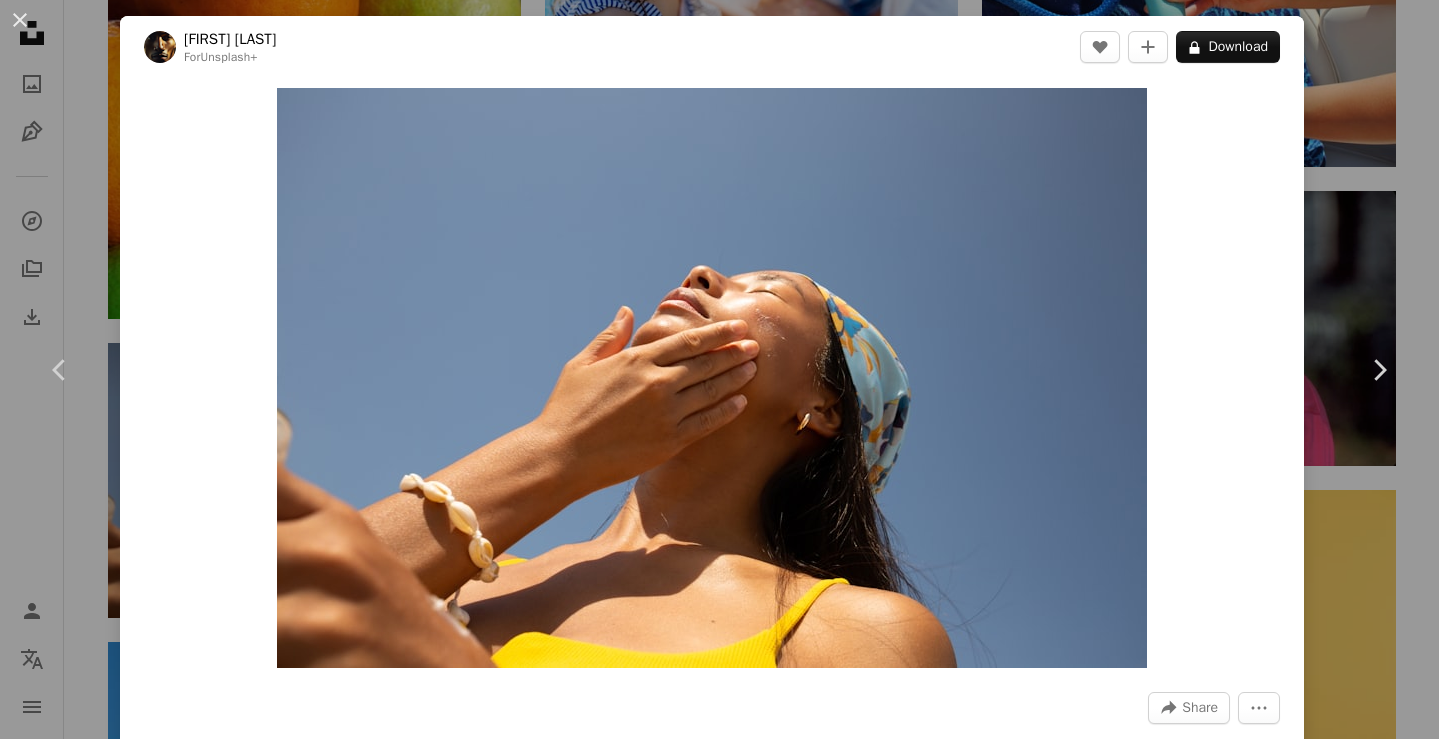 click on "Unsplash logo Unsplash Home A photo Pen Tool A compass A stack of folders Download Person Localization icon navigation menu A magnifying glass ********* An X shape Visual search Get Unsplash+ Log in Submit an image Browse premium images on iStock  |  20% off at iStock  ↗ Browse premium images on iStock 20% off at iStock  ↗ View more  ↗ View more on iStock  ↗ A photo Photos   2.3k Pen Tool Illustrations   390 A stack of folders Collections   578 A group of people Users   12 A copyright icon © License Arrow down Aspect ratio Orientation Arrow down Unfold Sort by  Relevance Arrow down Filters Filters Sunscreen Chevron right person human lotion cosmetic bottle wellness finger beach travel woman vacation hand Plus sign for Unsplash+ A heart A plus sign Kateryna Hliznitsova For  Unsplash+ A lock Download A heart A plus sign Arthur Pereira Arrow pointing down Plus sign for Unsplash+ A heart A plus sign Leandro Crespi For  Unsplash+ A lock Download A heart A plus sign Arthur Pereira Arrow pointing down" at bounding box center (719, 1248) 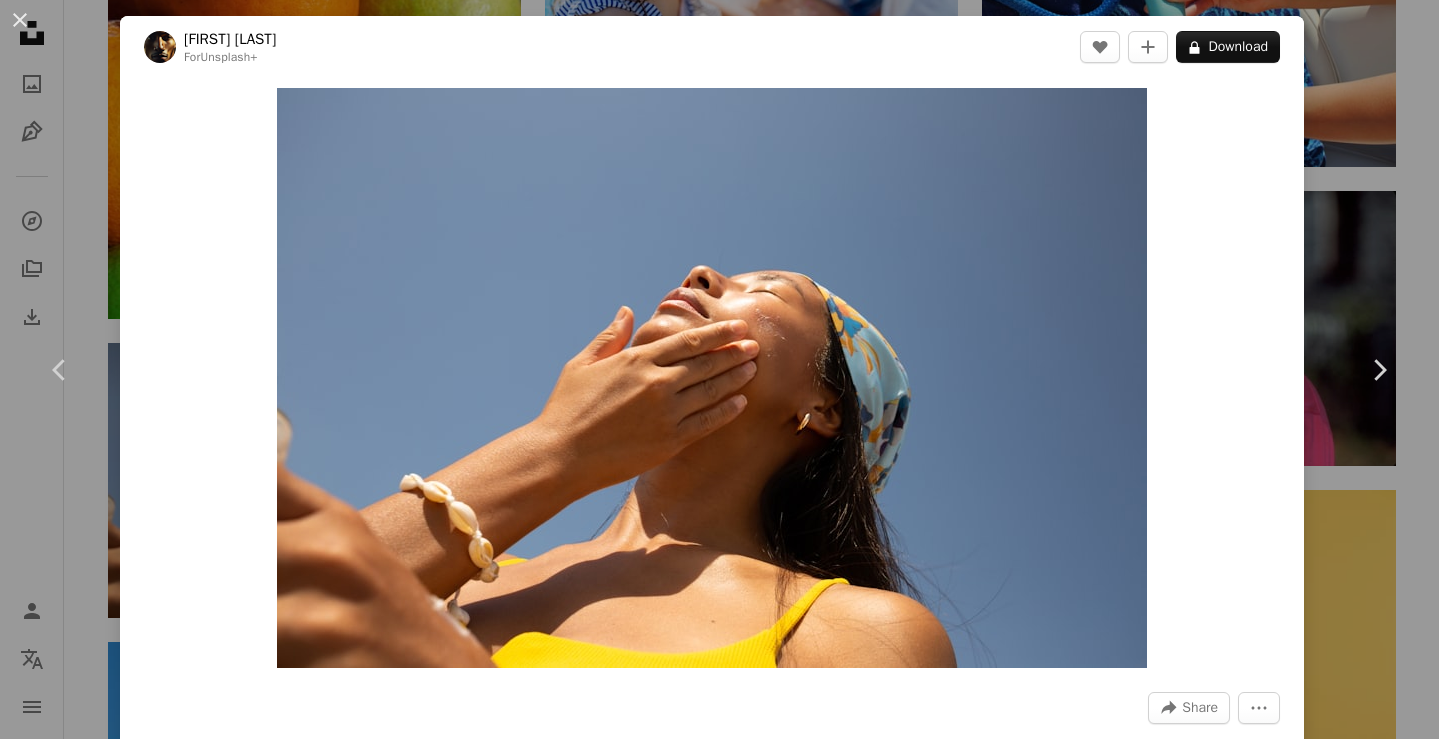 click on "An X shape Chevron left Chevron right Leandro Crespi For Unsplash+ A heart A plus sign A lock Download Zoom in A forward-right arrow Share More Actions woman using sun screen at the beach A map marker [CITY], [STATE] Calendar outlined Published on [MONTH] [DAY], [YEAR] Camera Canon, EOS 5D Mark III Safety Licensed under the Unsplash+ License beach woman portrait summer sun happy yellow vacation friendship sunscreen lotion summer fun spf beach fun happy holiday using barcelona spain HD Wallpapers From this series Chevron right Plus sign for Unsplash+ Plus sign for Unsplash+ Plus sign for Unsplash+ Plus sign for Unsplash+ Plus sign for Unsplash+ Plus sign for Unsplash+ Plus sign for Unsplash+ Plus sign for Unsplash+ Plus sign for Unsplash+ Plus sign for Unsplash+ Related images Plus sign for Unsplash+ A heart A plus sign Leire Cavia For Unsplash+ A lock Download Plus sign for Unsplash+ A heart A plus sign Natalia Blauth For Unsplash+ A lock Download Plus sign for Unsplash+ A heart A plus sign Leandro Crespi" at bounding box center [719, 369] 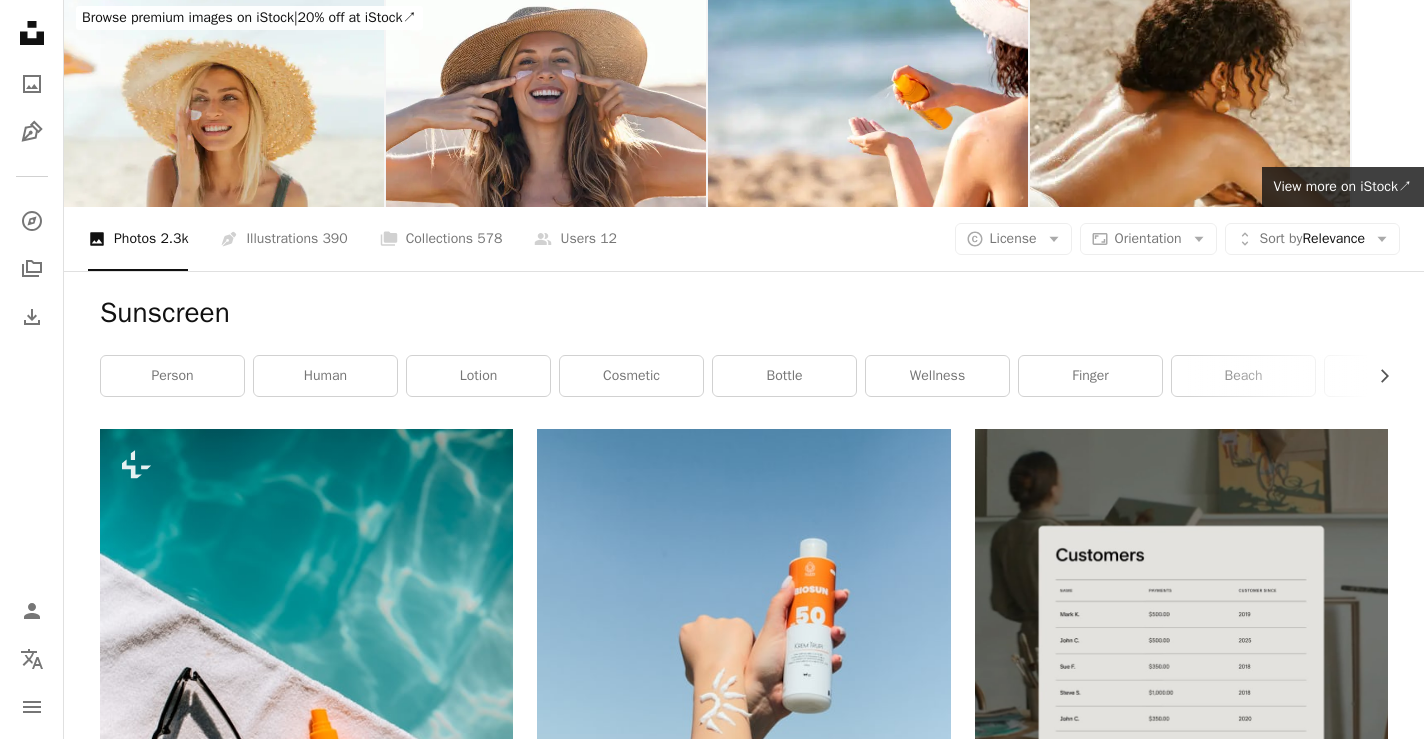 scroll, scrollTop: 385, scrollLeft: 0, axis: vertical 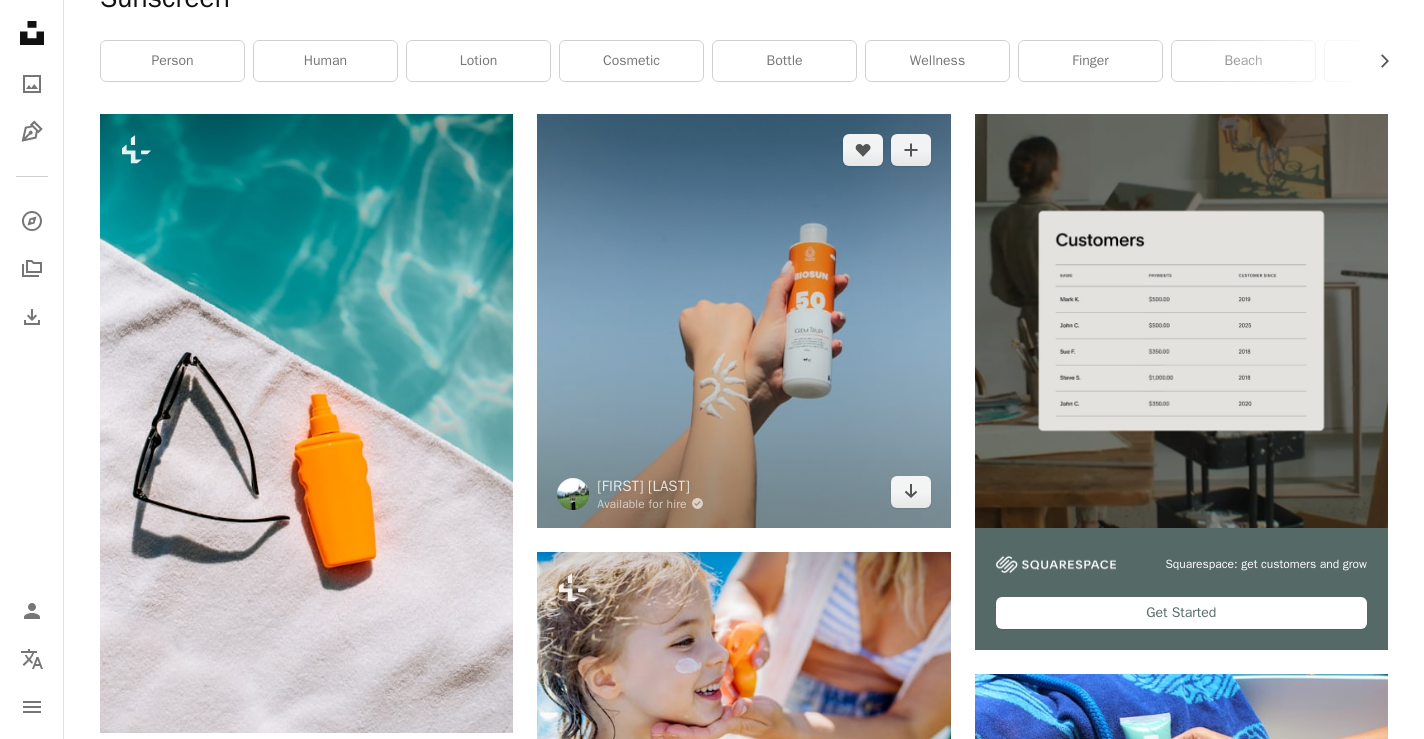 click at bounding box center [743, 320] 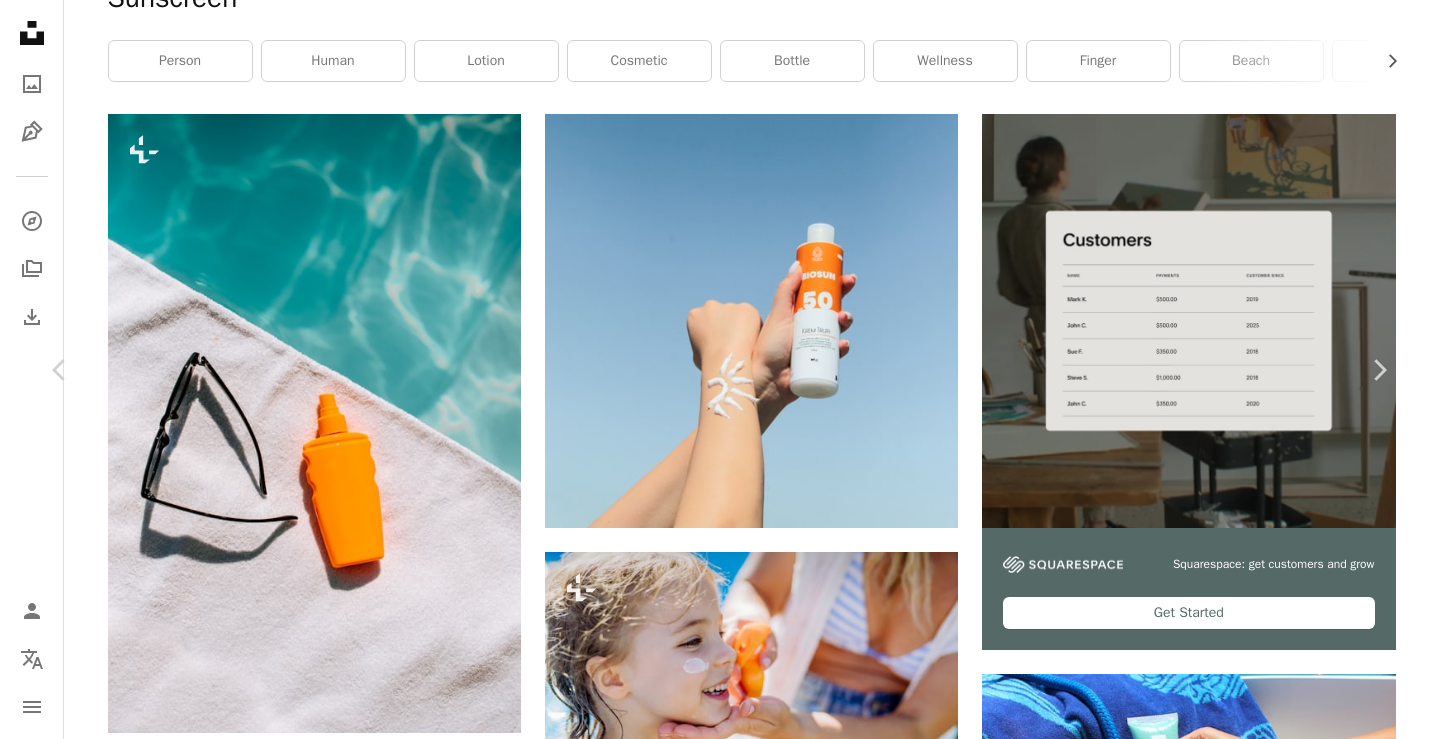 click on "An X shape Chevron left Chevron right Onela Ymeri Available for hire A checkmark inside of a circle A heart A plus sign Download free Chevron down Zoom in Views 1,611,492 Downloads 15,194 A forward-right arrow Share Info icon Info More Actions Calendar outlined Published on [MONTH] [DAY], [YEAR] Camera Canon, EOS 600D Safety Free to use under the Unsplash License human bottle cosmetics sunscreen arm Free stock photos Browse premium related images on iStock | Save 20% with code UNSPLASH20 View more on iStock ↗ Related images A heart A plus sign Dose Juice Arrow pointing down A heart A plus sign Jellybee Arrow pointing down Plus sign for Unsplash+ A heart A plus sign Mathilde Langevin For Unsplash+ A lock Download A heart A plus sign Laura Jaeger Available for hire A checkmark inside of a circle Arrow pointing down A heart A plus sign Nora Topicals Arrow pointing down A heart A plus sign Monika Normand Available for hire A checkmark inside of a circle Arrow pointing down A heart A plus sign Dose Juice A heart" at bounding box center (719, 4816) 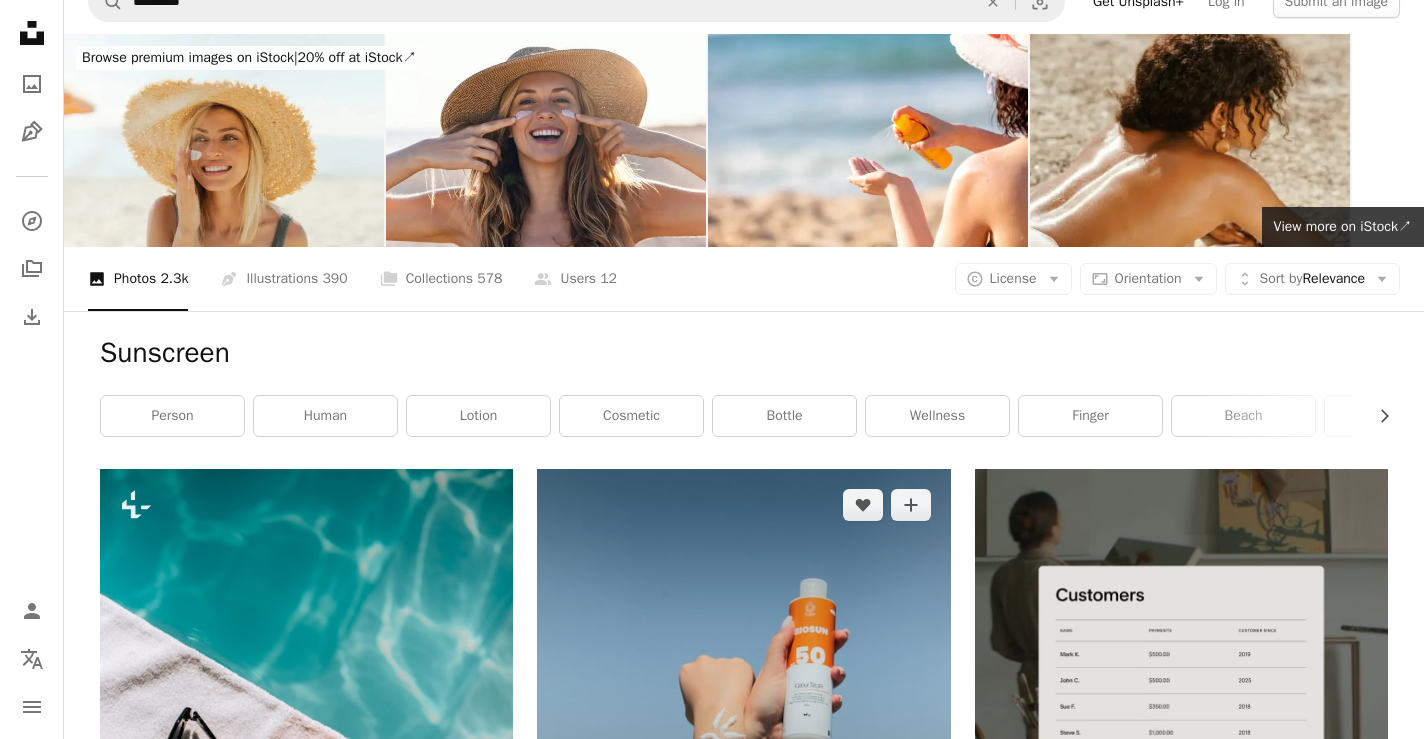 scroll, scrollTop: 0, scrollLeft: 0, axis: both 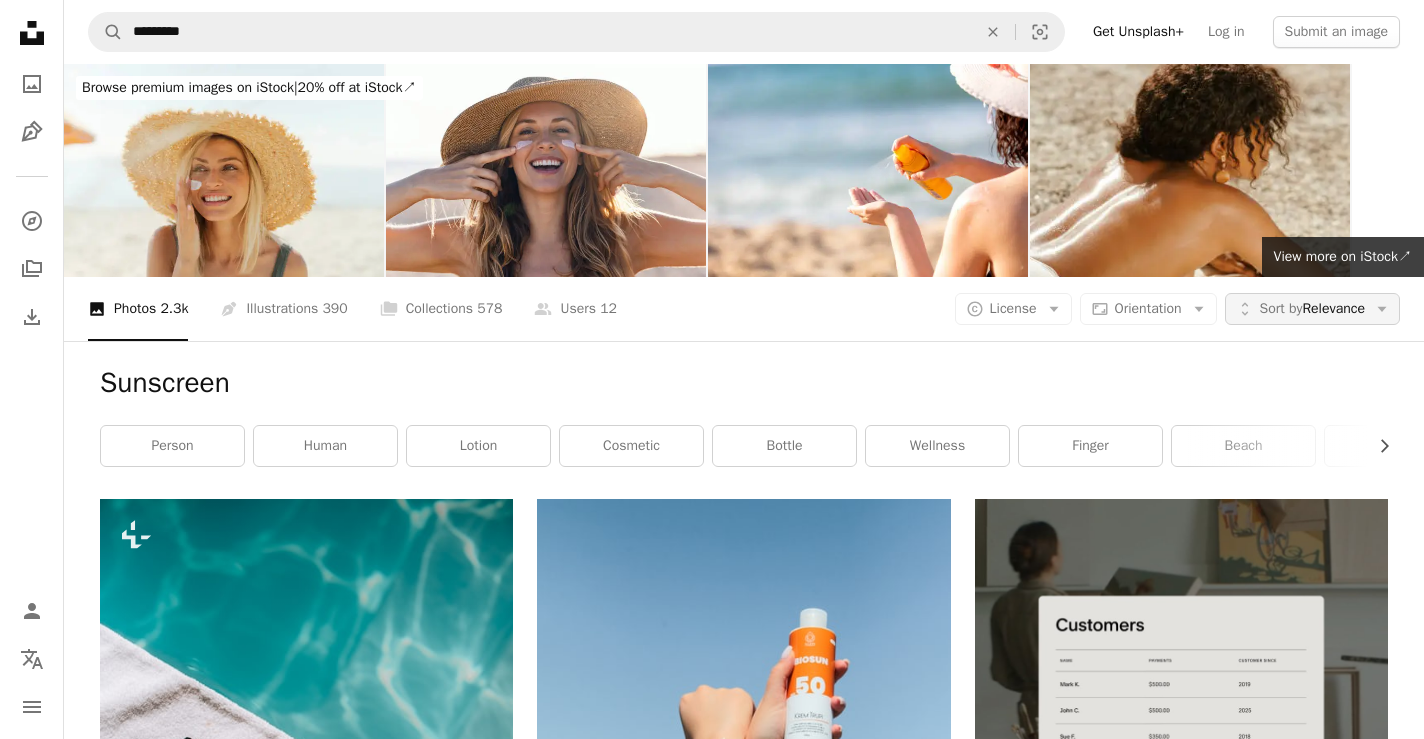 click on "Sort by" at bounding box center (1281, 308) 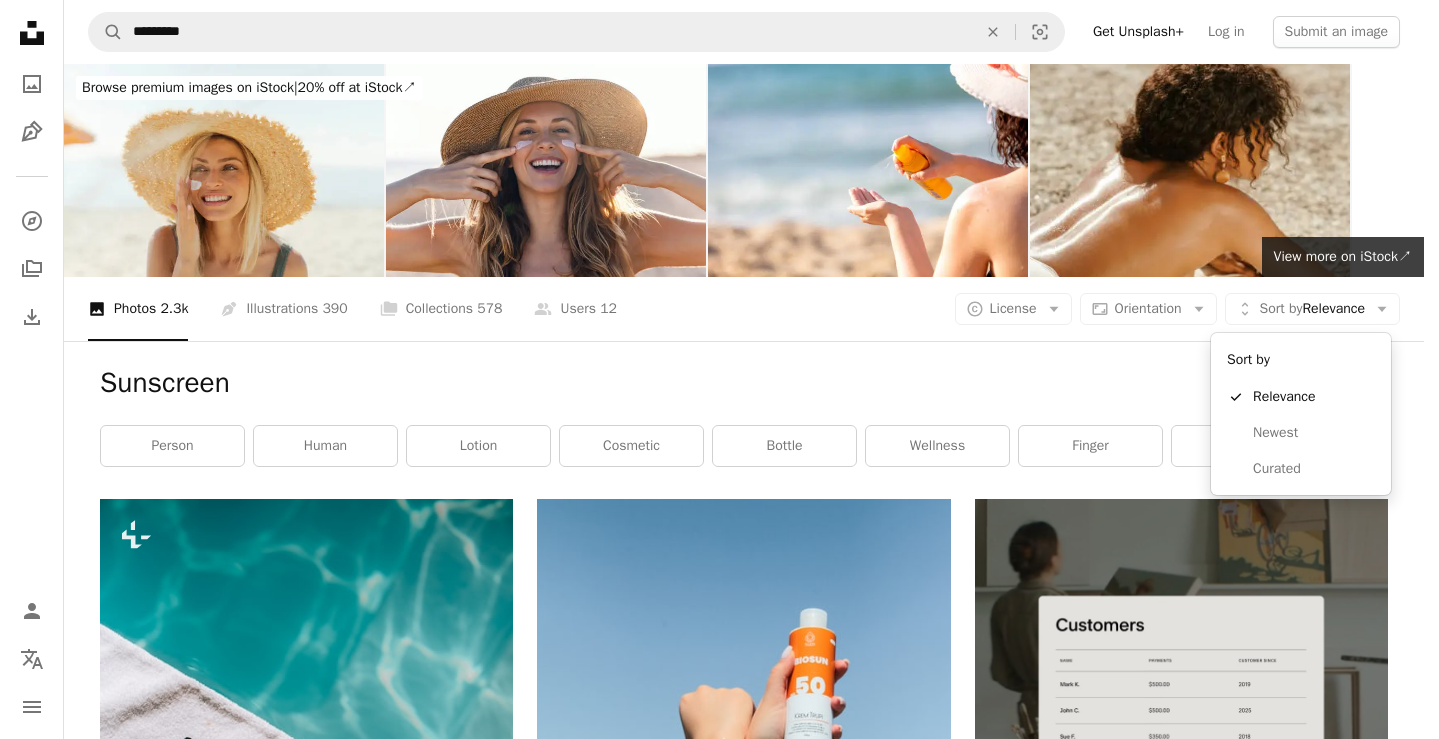 click on "Unsplash logo Unsplash Home A photo Pen Tool A compass A stack of folders Download Person Localization icon navigation menu A magnifying glass ********* An X shape Visual search Get Unsplash+ Log in Submit an image Browse premium images on iStock  |  20% off at iStock  ↗ Browse premium images on iStock 20% off at iStock  ↗ View more  ↗ View more on iStock  ↗ A photo Photos   2.3k Pen Tool Illustrations   390 A stack of folders Collections   578 A group of people Users   12 A copyright icon © License Arrow down Aspect ratio Orientation Arrow down Unfold Sort by  Relevance Arrow down Filters Filters Sunscreen Chevron right person human lotion cosmetic bottle wellness finger beach travel woman vacation hand Plus sign for Unsplash+ A heart A plus sign Kateryna Hliznitsova For  Unsplash+ A lock Download A heart A plus sign Arthur Pereira Arrow pointing down Plus sign for Unsplash+ A heart A plus sign Leandro Crespi For  Unsplash+ A lock Download A heart A plus sign Arthur Pereira Arrow pointing down" at bounding box center [712, 369] 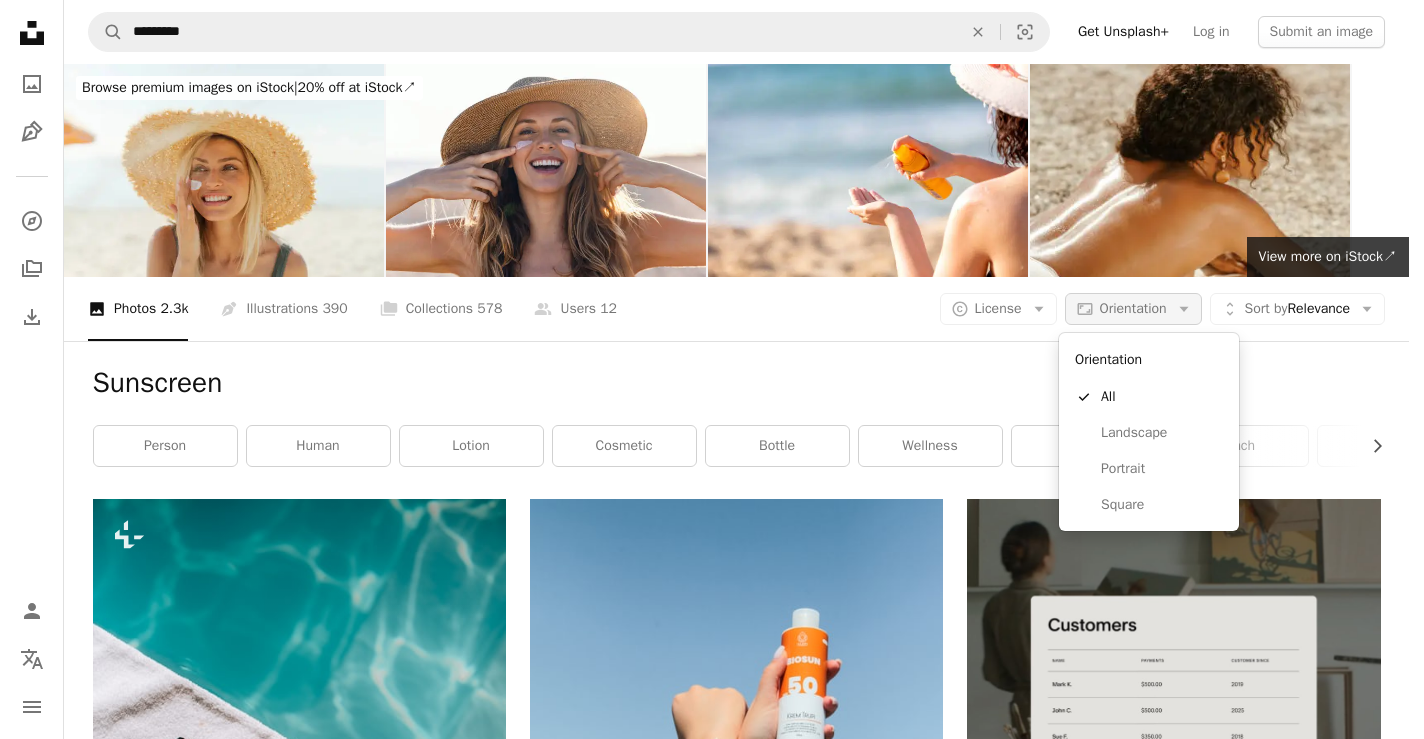 click on "Orientation" at bounding box center (1133, 308) 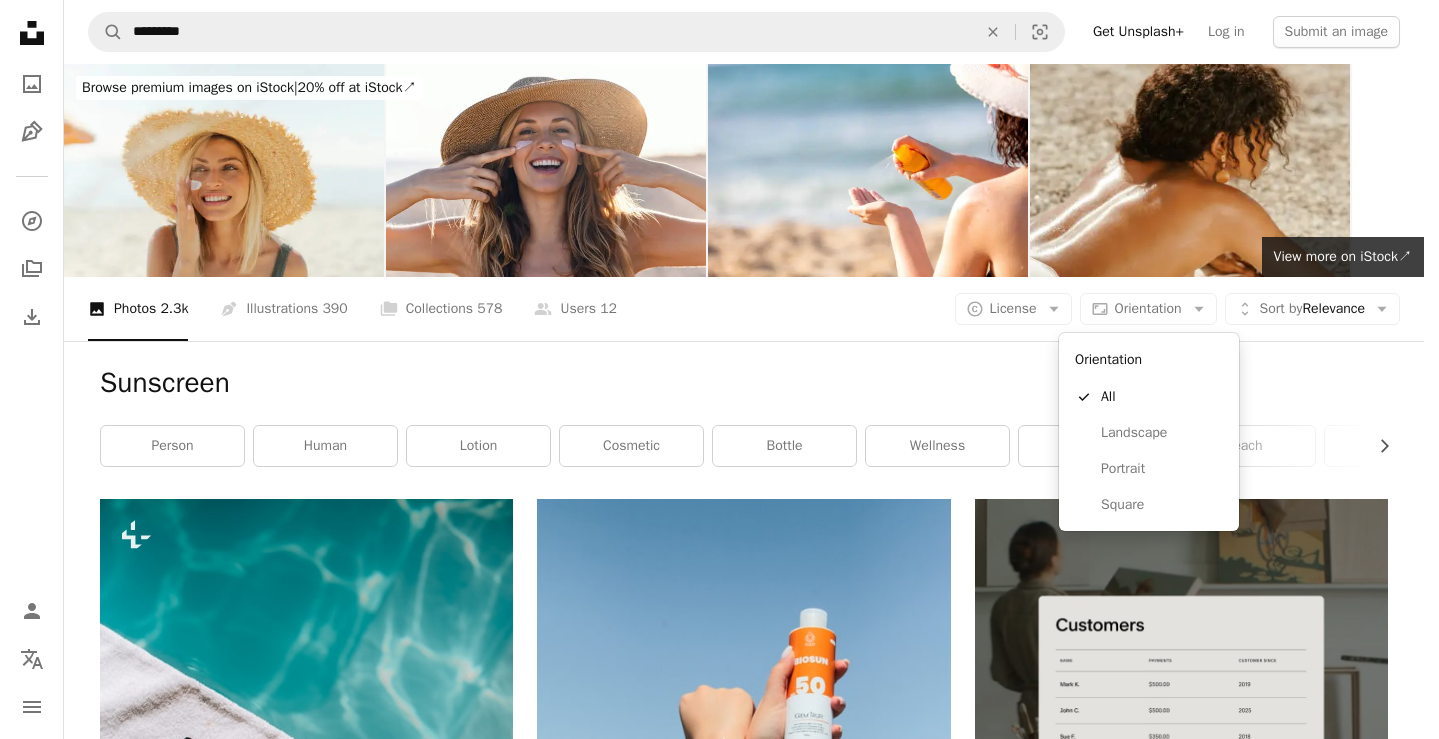 click on "Unsplash logo Unsplash Home A photo Pen Tool A compass A stack of folders Download Person Localization icon navigation menu A magnifying glass ********* An X shape Visual search Get Unsplash+ Log in Submit an image Browse premium images on iStock  |  20% off at iStock  ↗ Browse premium images on iStock 20% off at iStock  ↗ View more  ↗ View more on iStock  ↗ A photo Photos   2.3k Pen Tool Illustrations   390 A stack of folders Collections   578 A group of people Users   12 A copyright icon © License Arrow down Aspect ratio Orientation Arrow down Unfold Sort by  Relevance Arrow down Filters Filters Sunscreen Chevron right person human lotion cosmetic bottle wellness finger beach travel woman vacation hand Plus sign for Unsplash+ A heart A plus sign Kateryna Hliznitsova For  Unsplash+ A lock Download A heart A plus sign Arthur Pereira Arrow pointing down Plus sign for Unsplash+ A heart A plus sign Leandro Crespi For  Unsplash+ A lock Download A heart A plus sign Arthur Pereira Arrow pointing down" at bounding box center (712, 369) 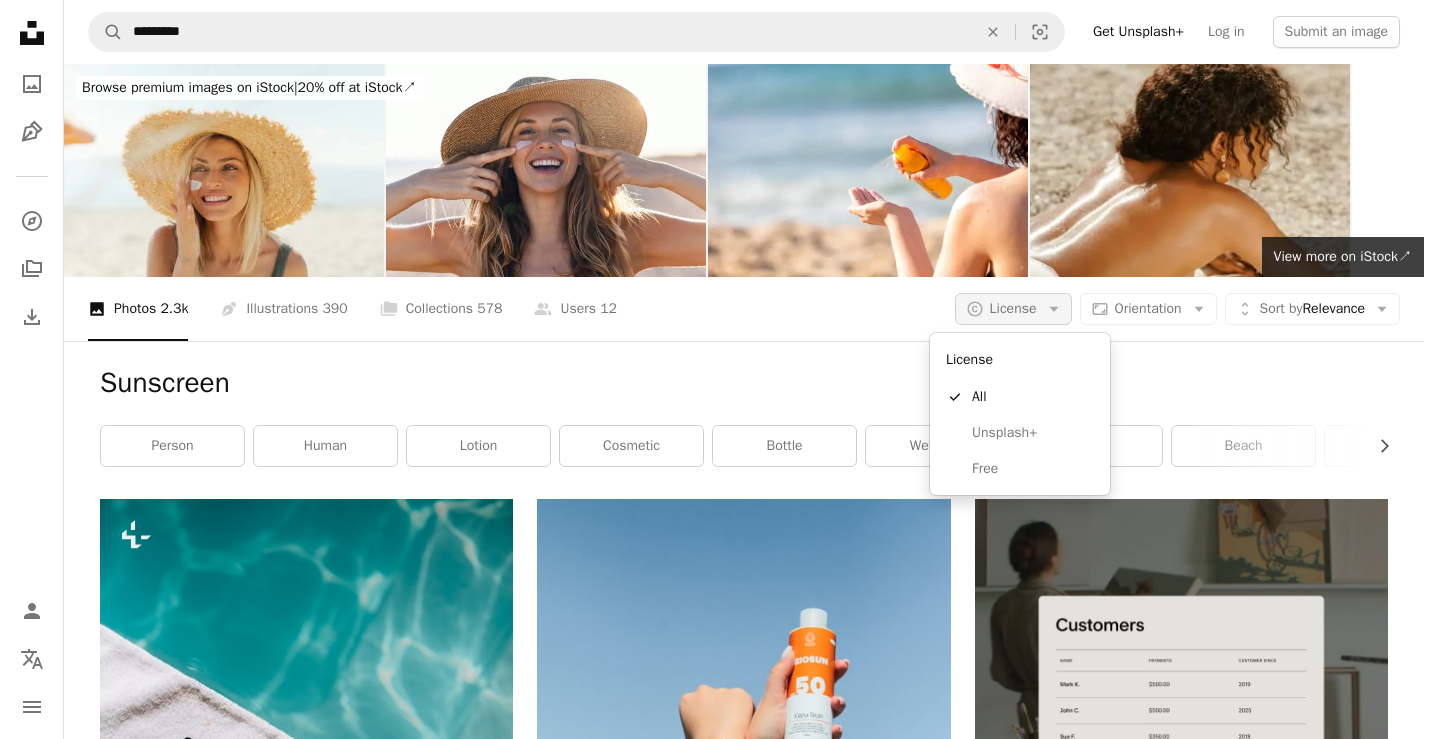 click on "A copyright icon © License Arrow down" at bounding box center [1013, 309] 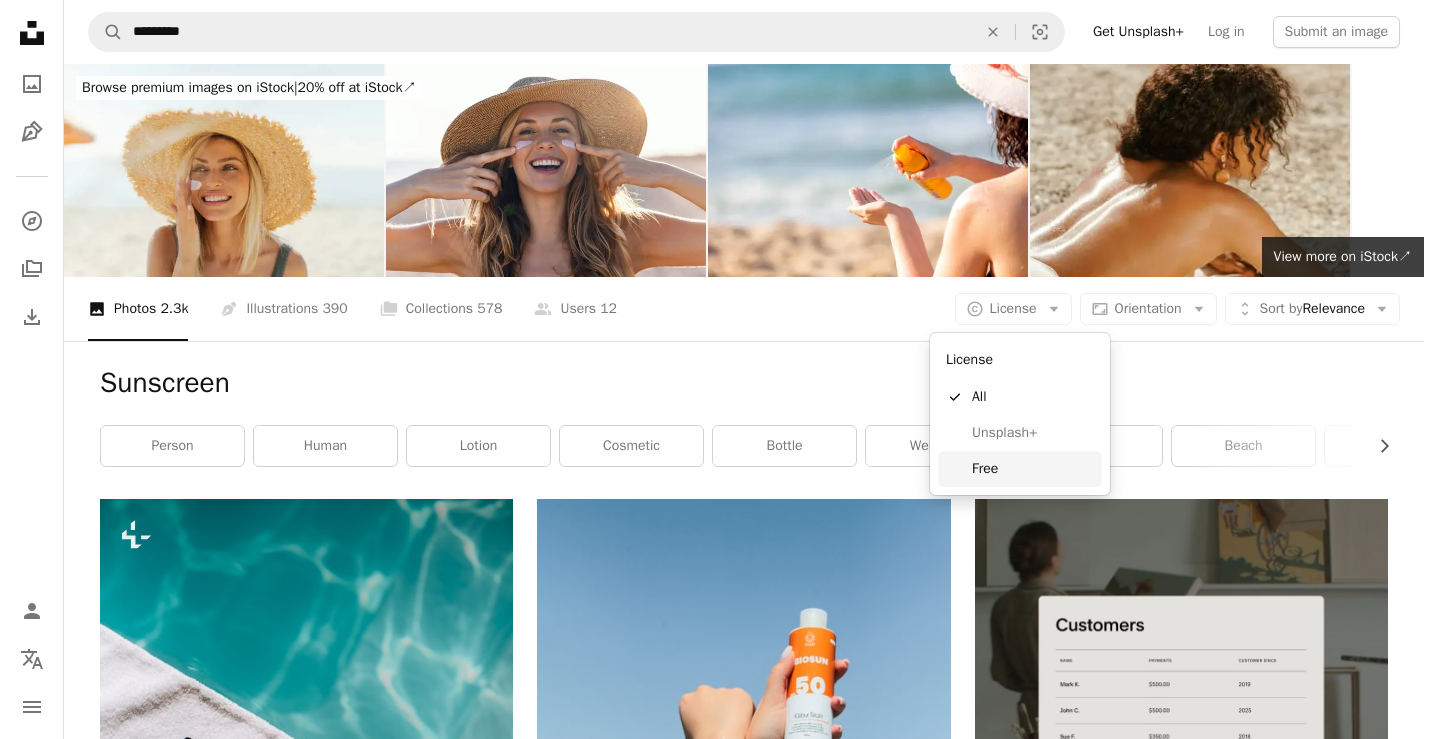 click on "Free" at bounding box center (1033, 469) 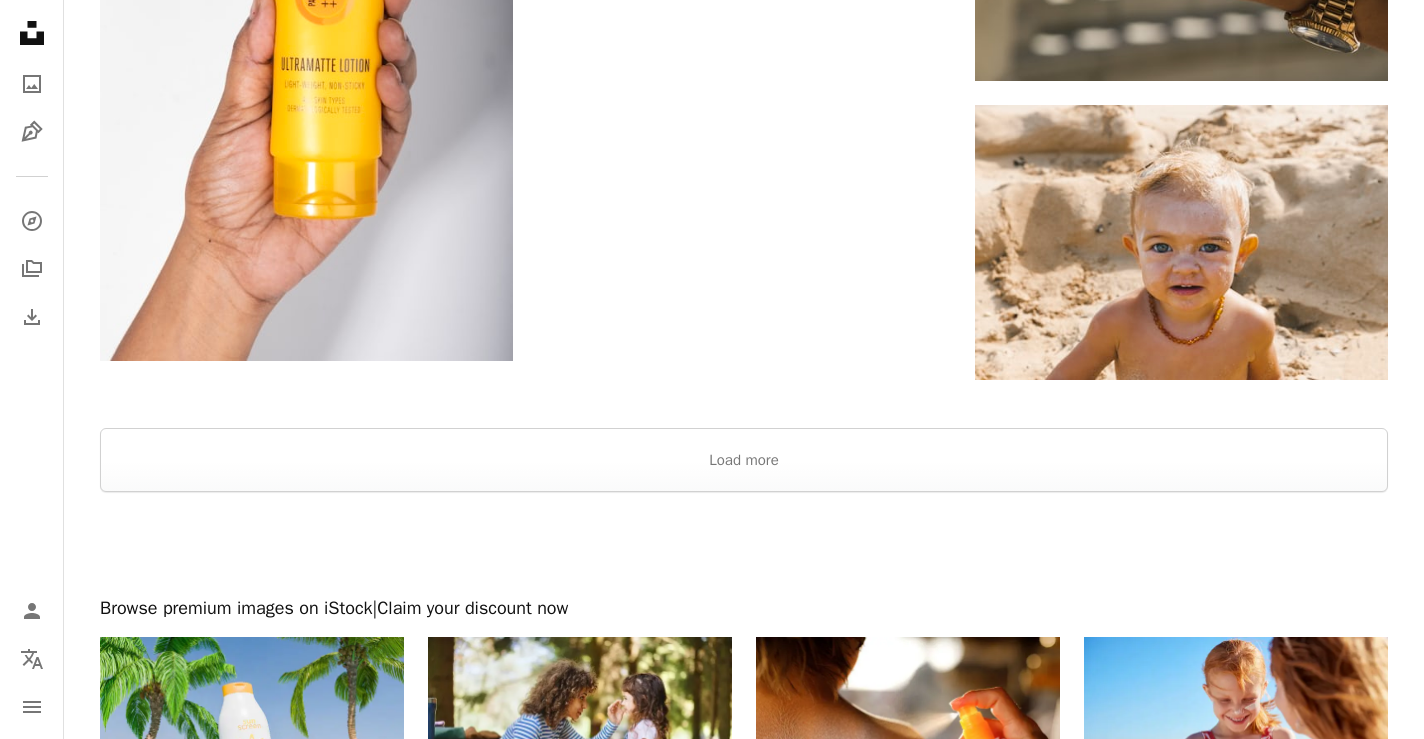 scroll, scrollTop: 3555, scrollLeft: 0, axis: vertical 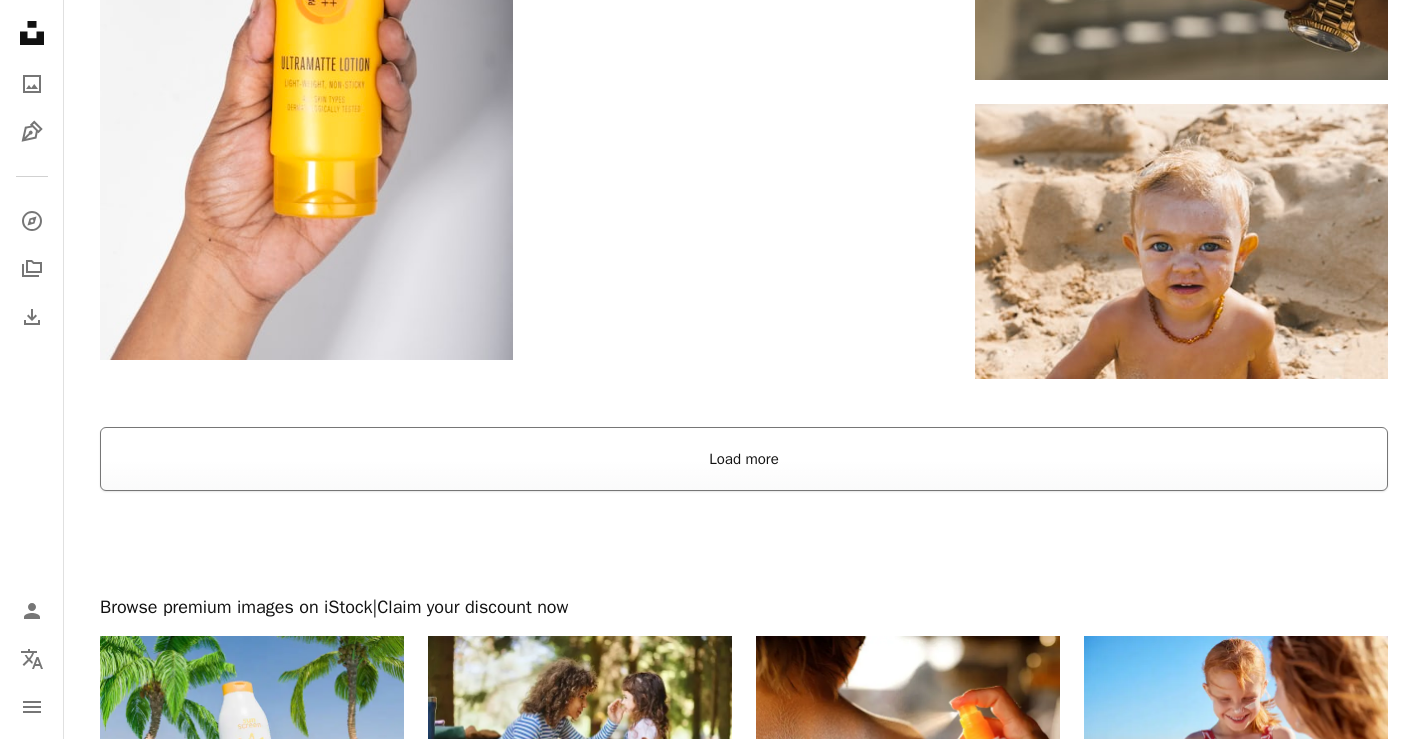 click on "Load more" at bounding box center (744, 459) 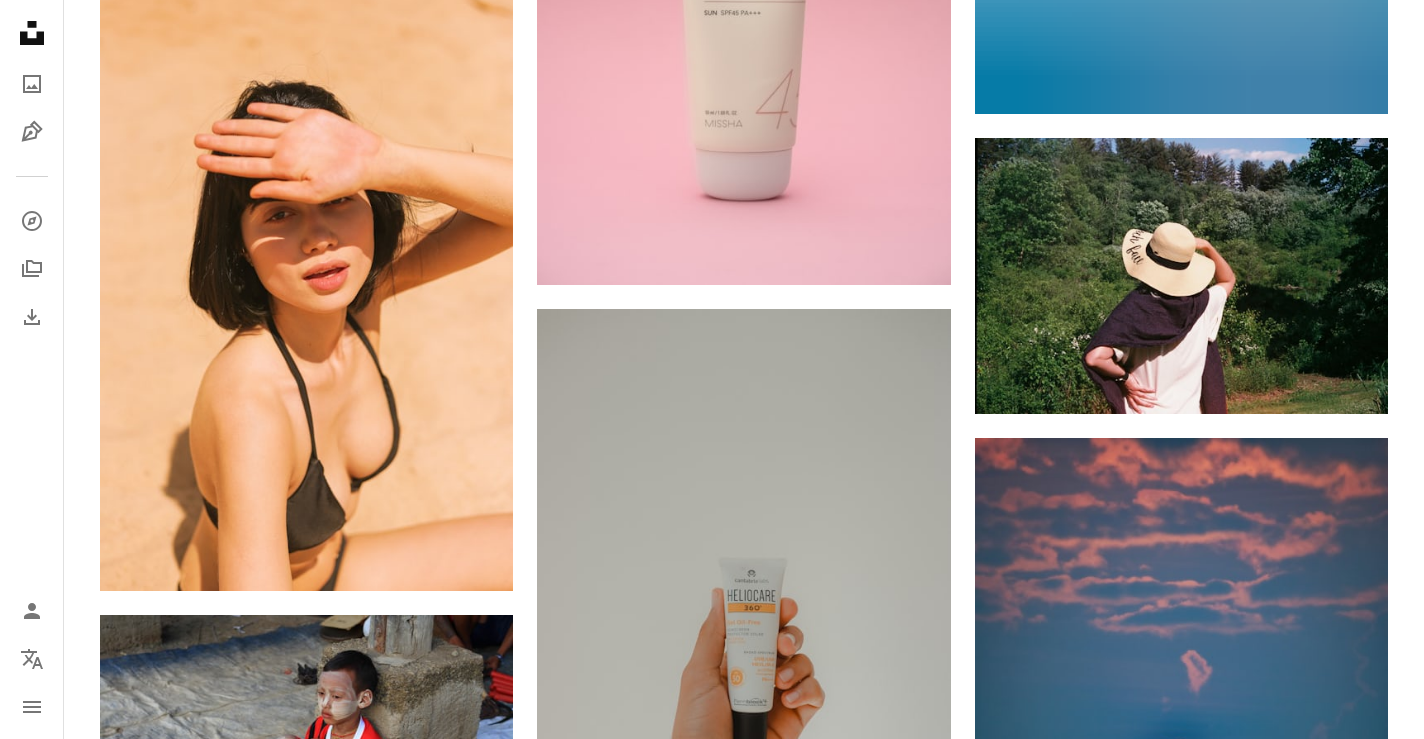 scroll, scrollTop: 8071, scrollLeft: 0, axis: vertical 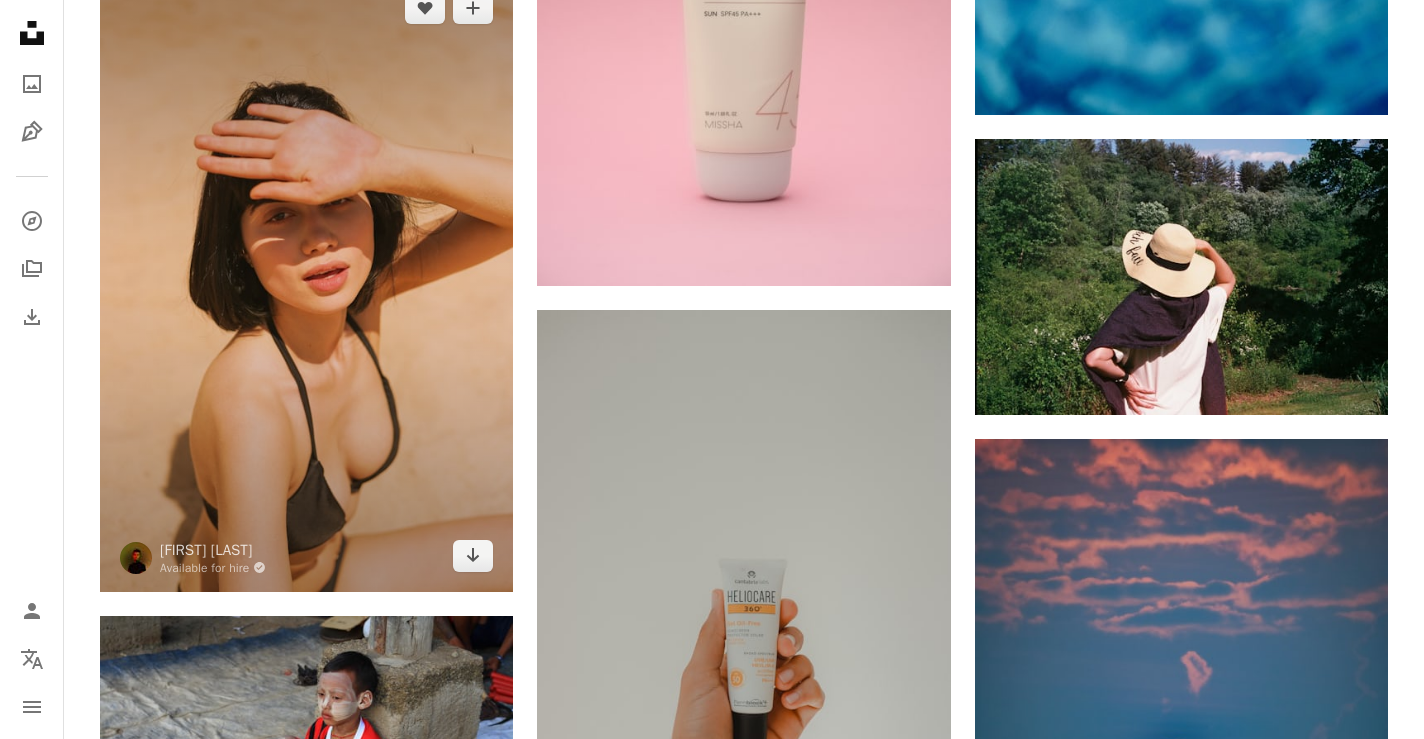 click at bounding box center [306, 282] 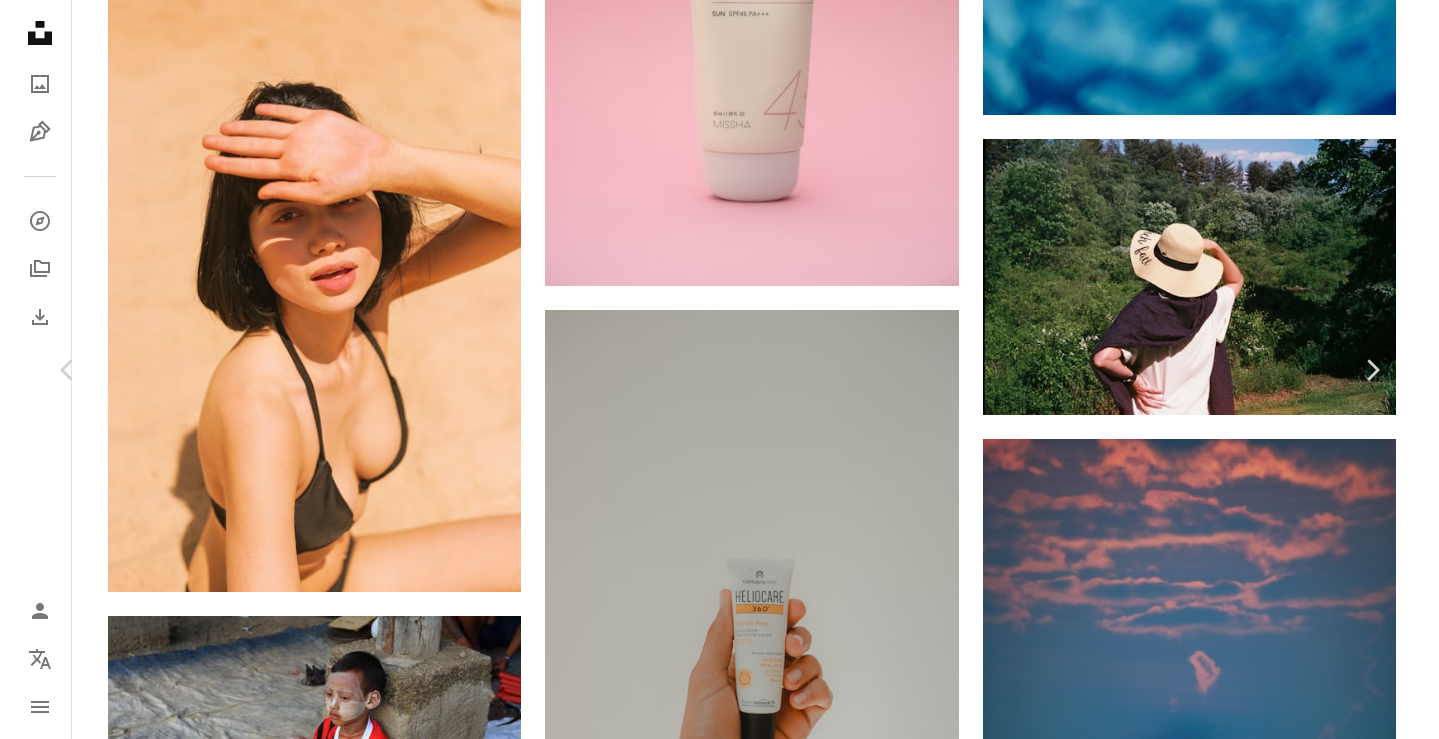 scroll, scrollTop: 7883, scrollLeft: 0, axis: vertical 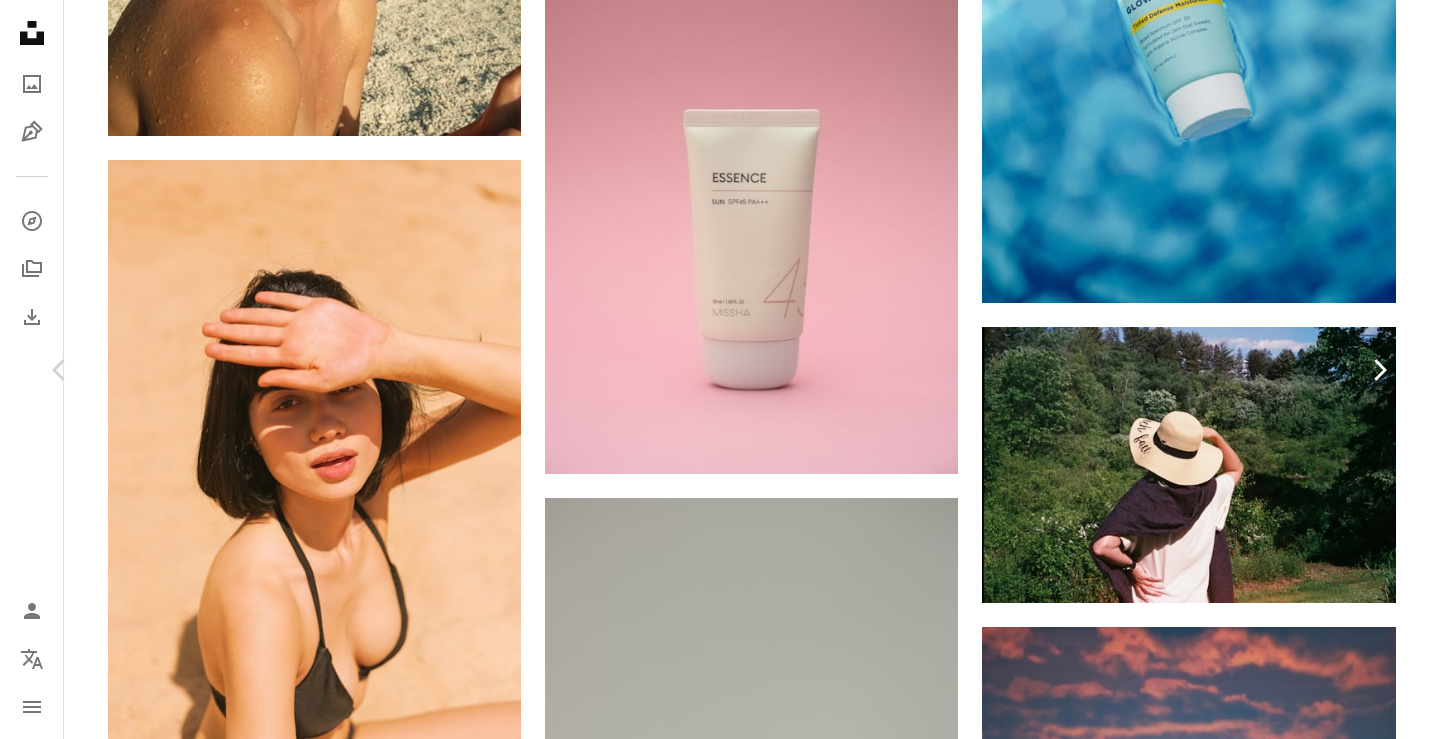 click on "Chevron right" at bounding box center [1379, 370] 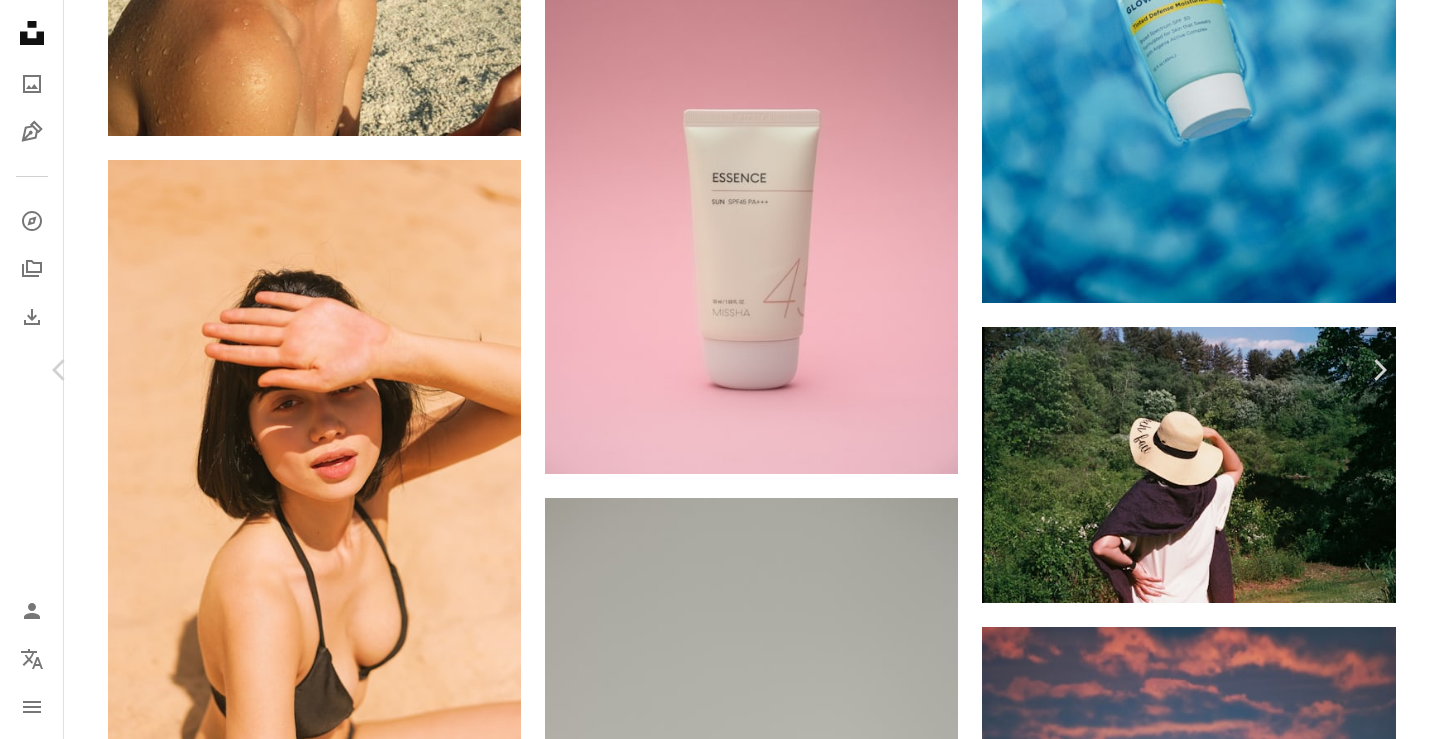 click on "An X shape Chevron left Chevron right Natallia Photo Available for hire A checkmark inside of a circle A heart A plus sign Download free Chevron down Zoom in Views 69,044 Downloads 1,063 A forward-right arrow Share Info icon Info More Actions Missha SPF cream. Korean cosmetic Calendar outlined Published on [MONTH] [DAY], [YEAR] Safety Free to use under the Unsplash License product skincare cosmetic product photography close up skincare products spf sun protection sun cream cosmetic product korean cosmetic perfume bottle cosmetics lotion Creative Commons images Browse premium related images on iStock | Save 20% with code UNSPLASH20 View more on iStock ↗ Related images A heart A plus sign Natallia Photo Available for hire A checkmark inside of a circle Arrow pointing down A heart A plus sign PLANTADEA Arrow pointing down A heart A plus sign Natallia Photo Available for hire A checkmark inside of a circle Arrow pointing down A heart A plus sign PLANTADEA Arrow pointing down A heart A plus sign PLANTADEA A heart" at bounding box center [719, 10165] 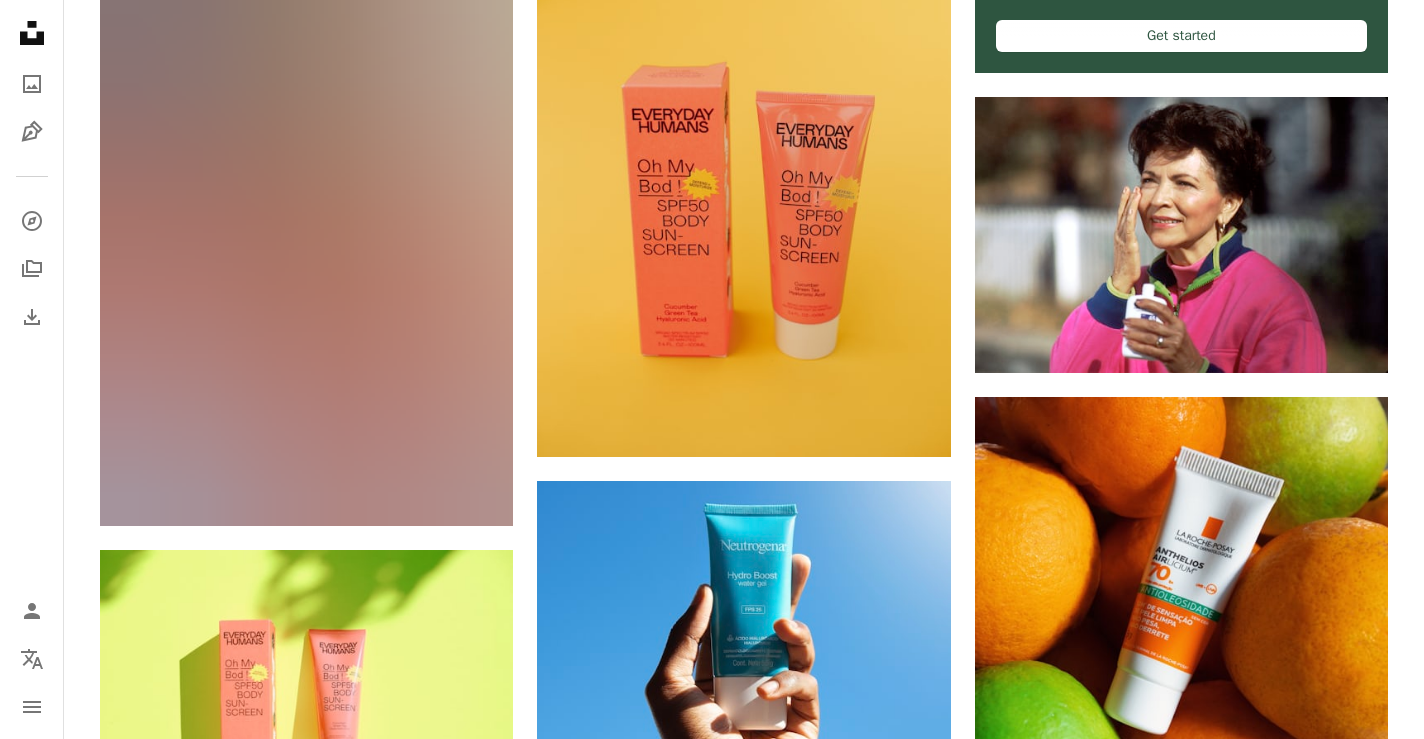 scroll, scrollTop: 986, scrollLeft: 0, axis: vertical 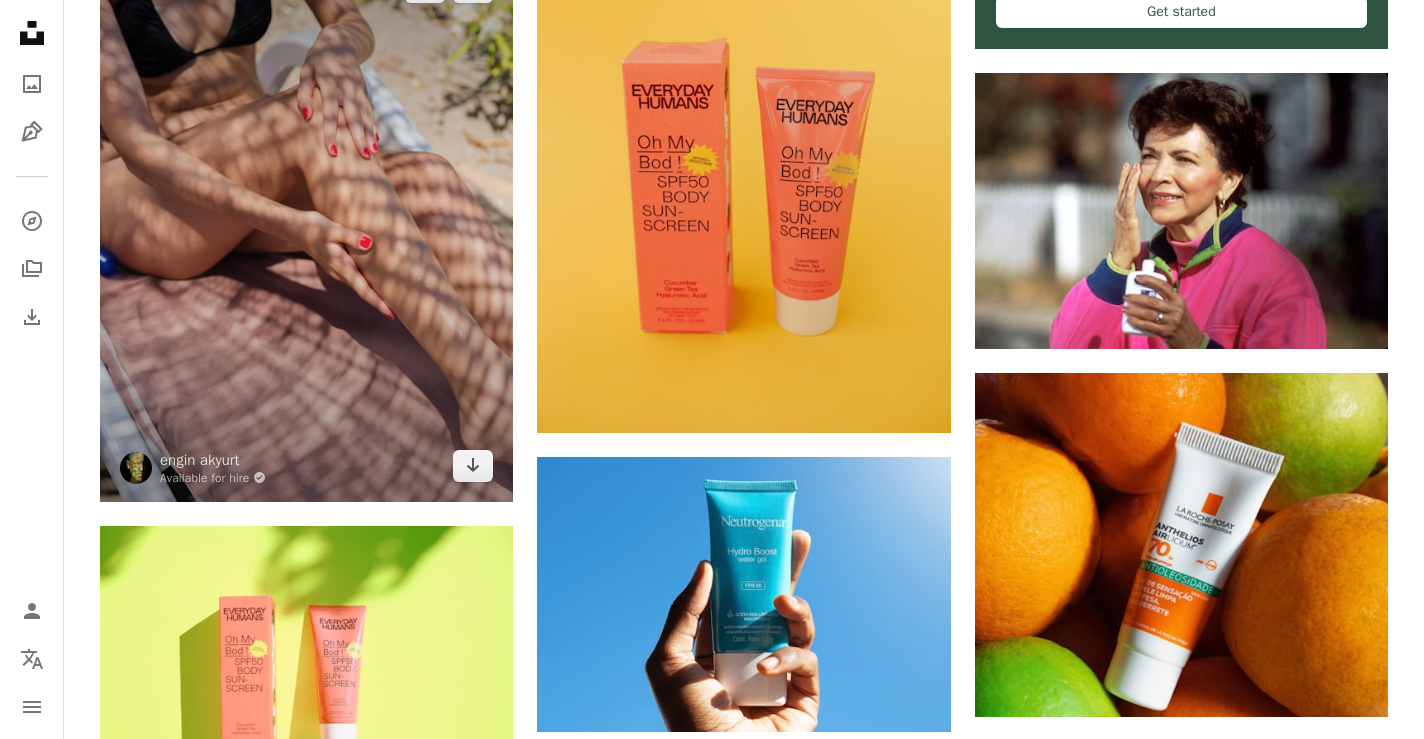 click at bounding box center (306, 226) 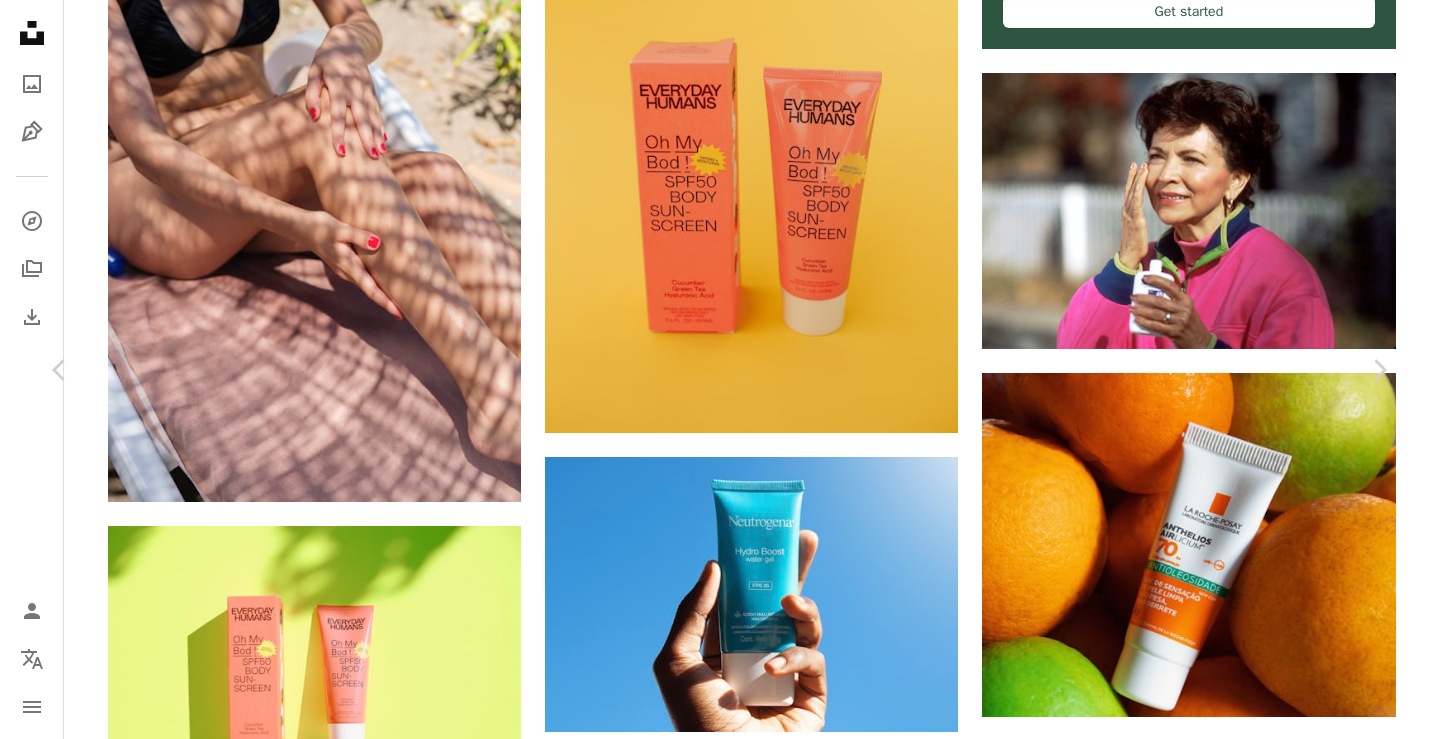 click on "An X shape Chevron left Chevron right engin akyurt Available for hire A checkmark inside of a circle A heart A plus sign Download free Chevron down Zoom in Views 413,281 Downloads 2,603 A forward-right arrow Share Info icon Info More Actions woman applying sunscreen to her legs on the beach Calendar outlined Published on [MONTH] [DAY], [YEAR] Camera FUJIFILM, GFX100S Safety Free to use under the Unsplash License beach travel girl human people sun bikini beauty hand skin holiday beautiful vacation lifestyle sunny sunscreen close up legs protection clothing Free pictures Browse premium related images on iStock | Save 20% with code UNSPLASH20 View more on iStock ↗ Related images A heart A plus sign Natali Zorina Arrow pointing down A heart A plus sign Valentin Lacoste Available for hire A checkmark inside of a circle Arrow pointing down A heart A plus sign Kurt Liwanag Arrow pointing down A heart A heart" at bounding box center (719, 17062) 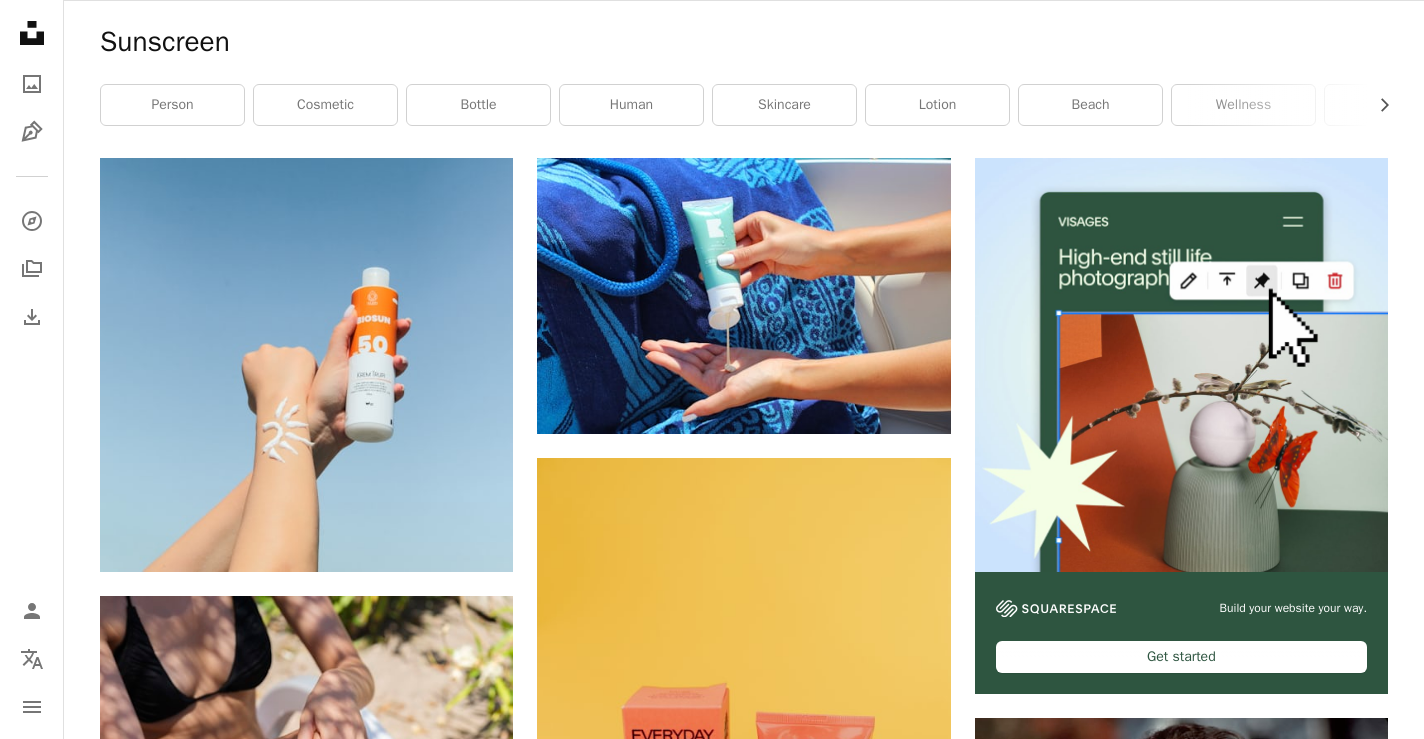 scroll, scrollTop: 0, scrollLeft: 0, axis: both 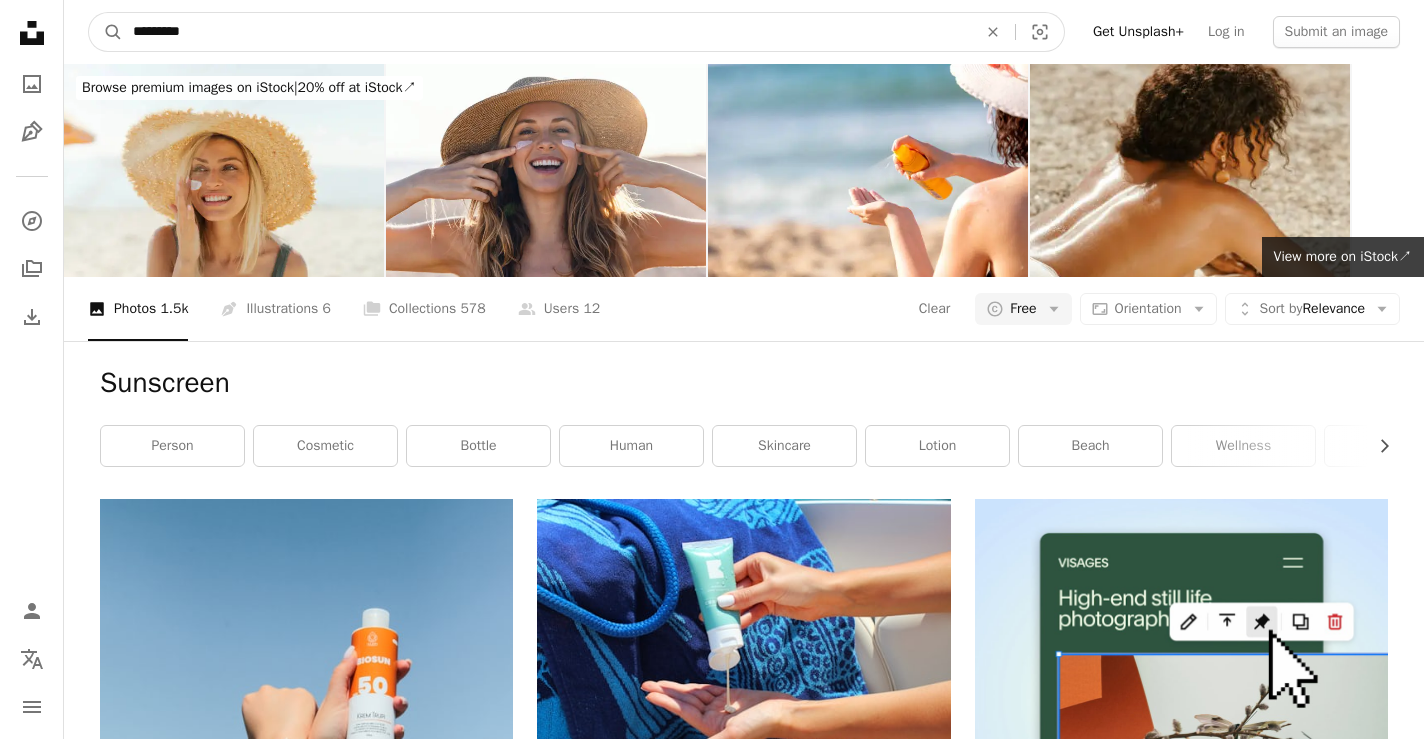 drag, startPoint x: 231, startPoint y: 40, endPoint x: 125, endPoint y: 35, distance: 106.11786 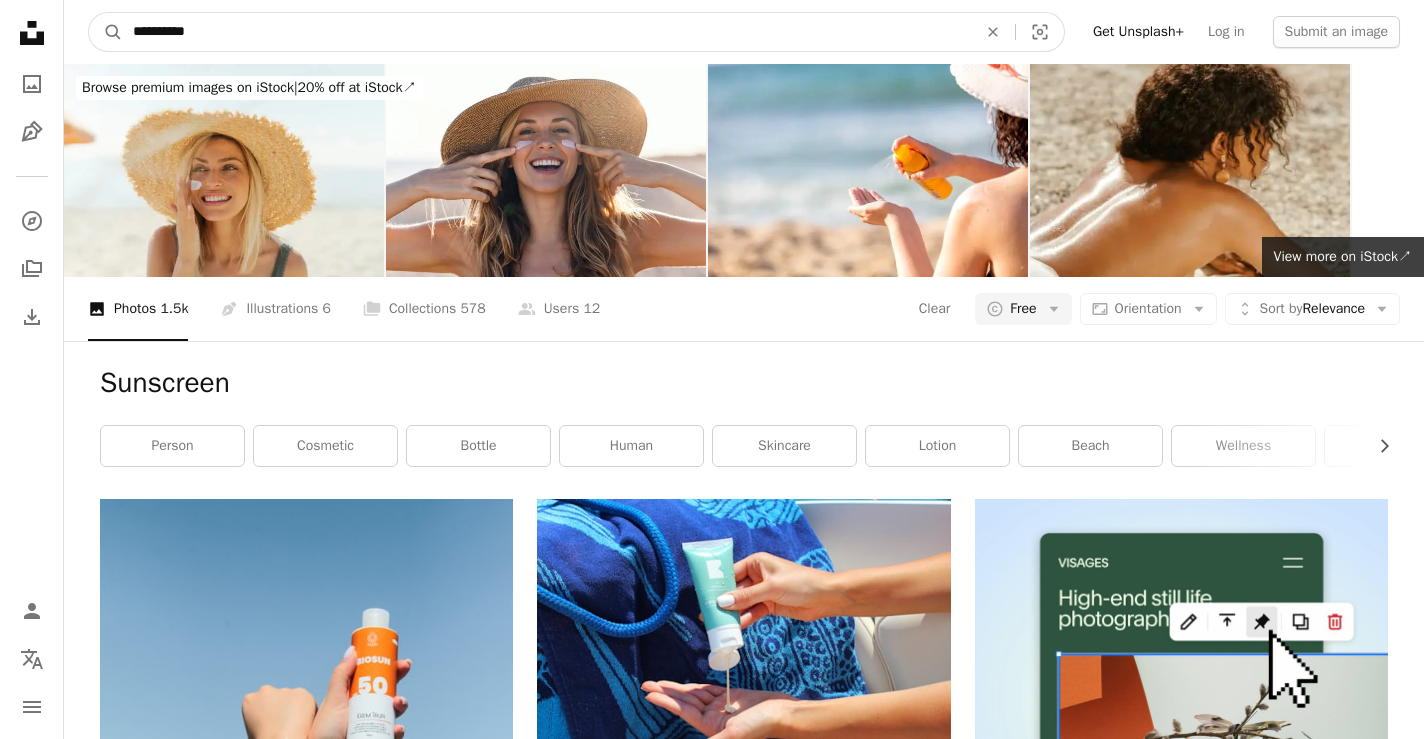 type on "**********" 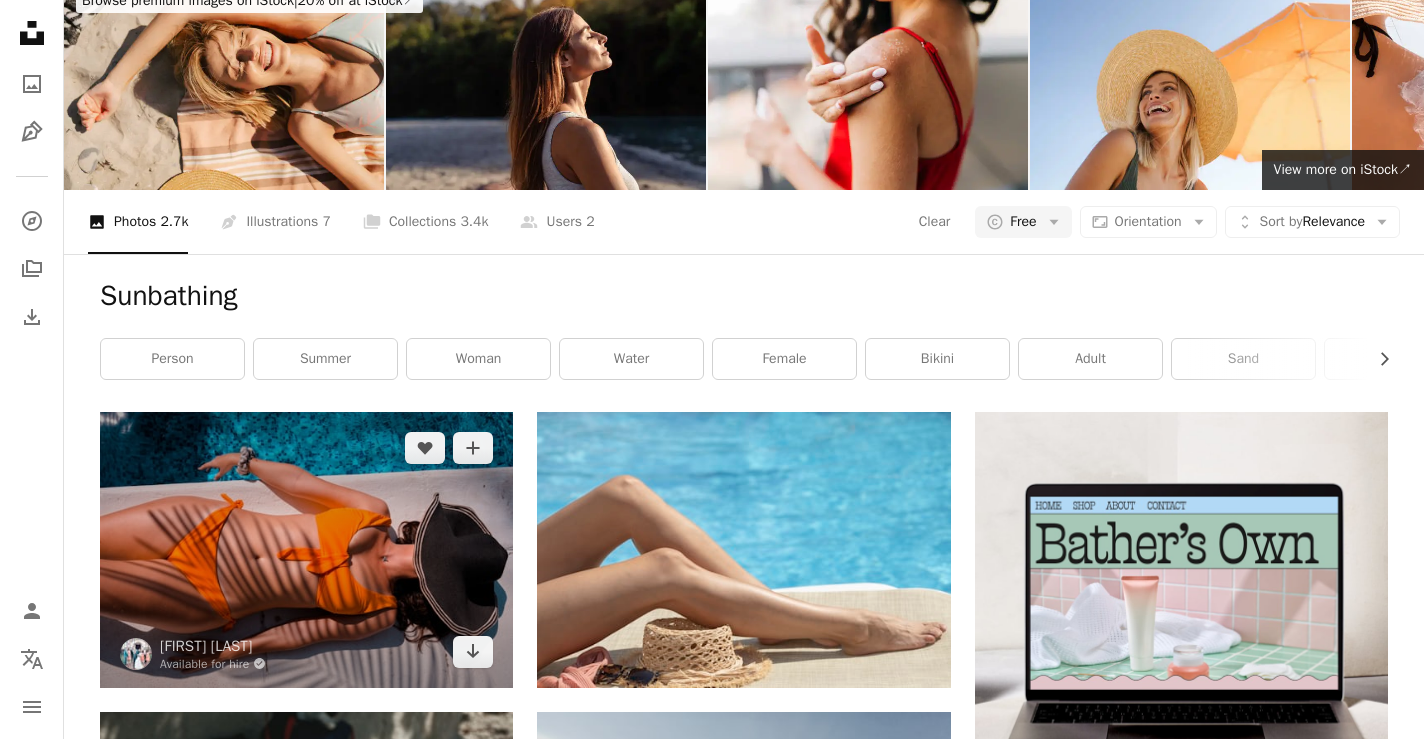 scroll, scrollTop: 99, scrollLeft: 0, axis: vertical 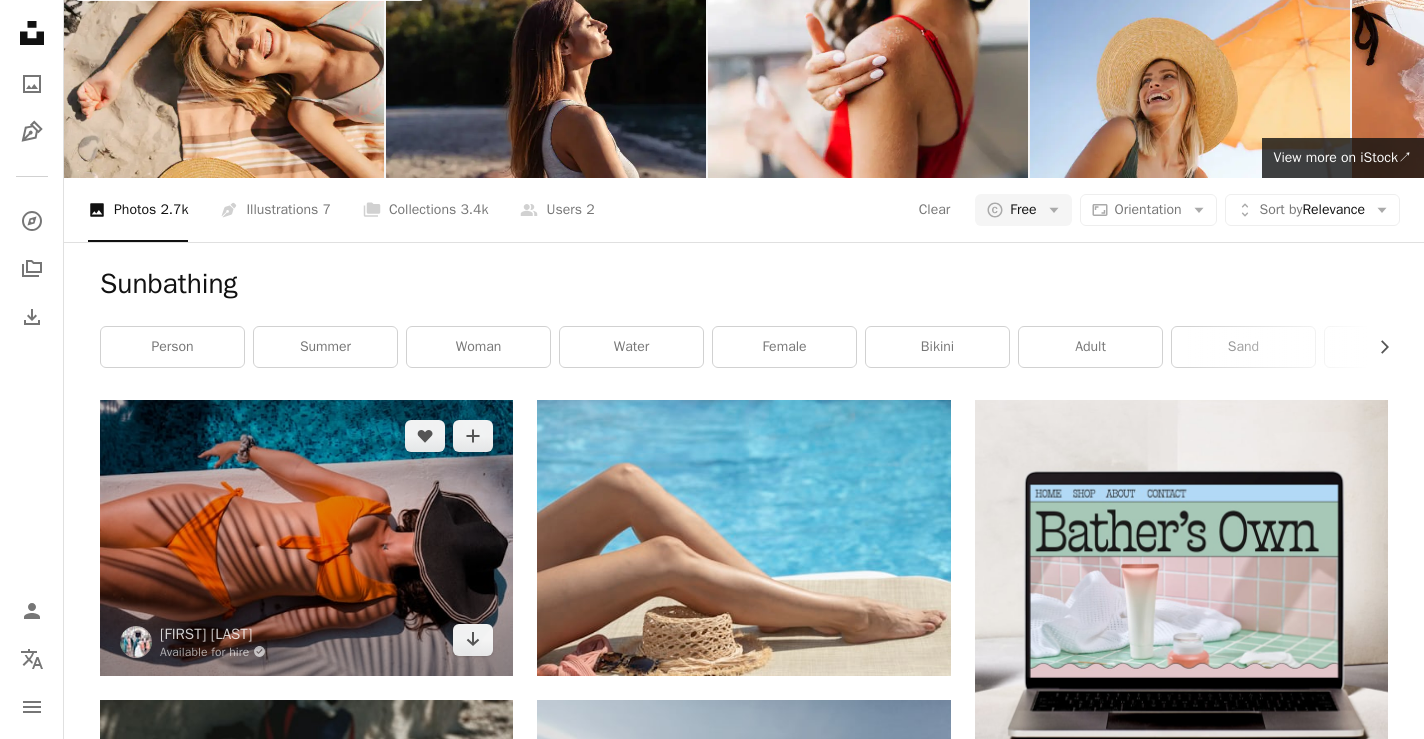click at bounding box center (306, 537) 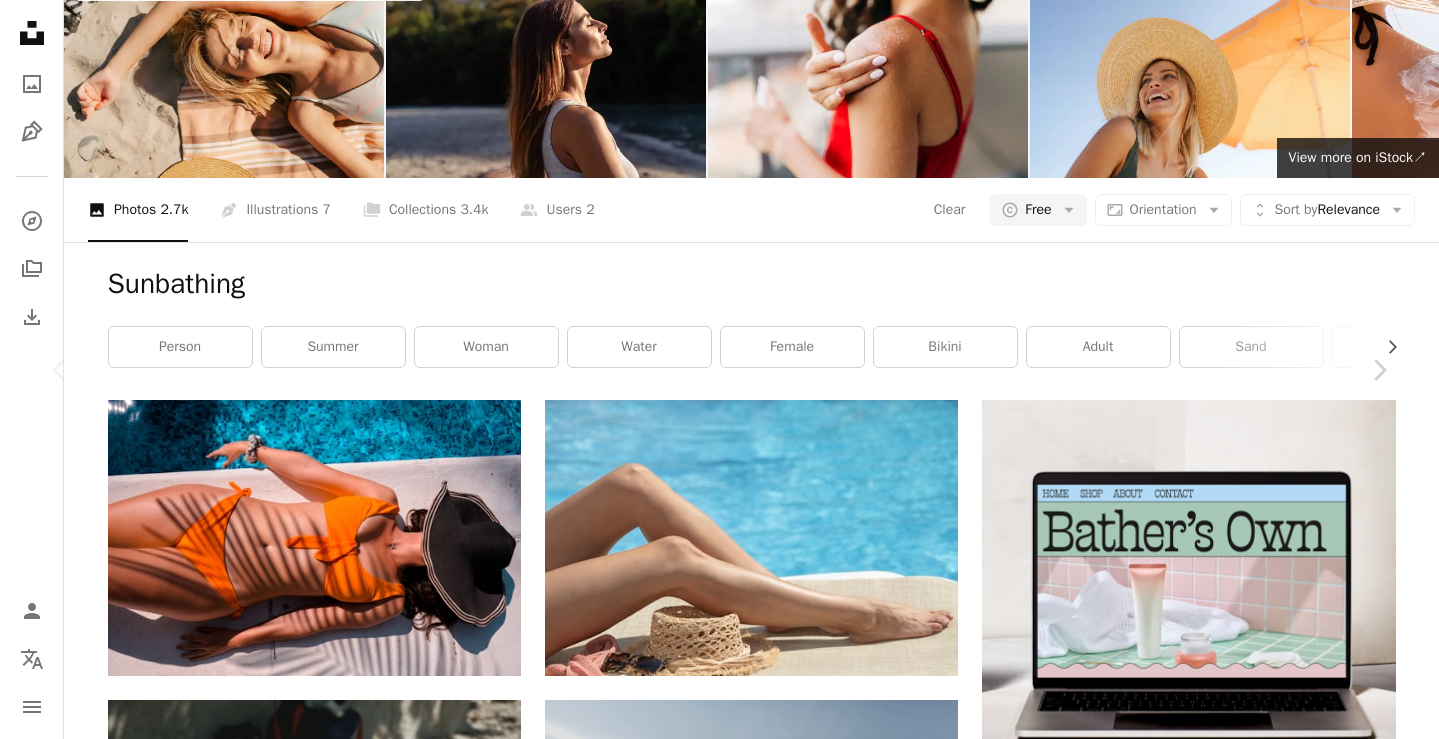 click on "Download free" at bounding box center [1190, 5006] 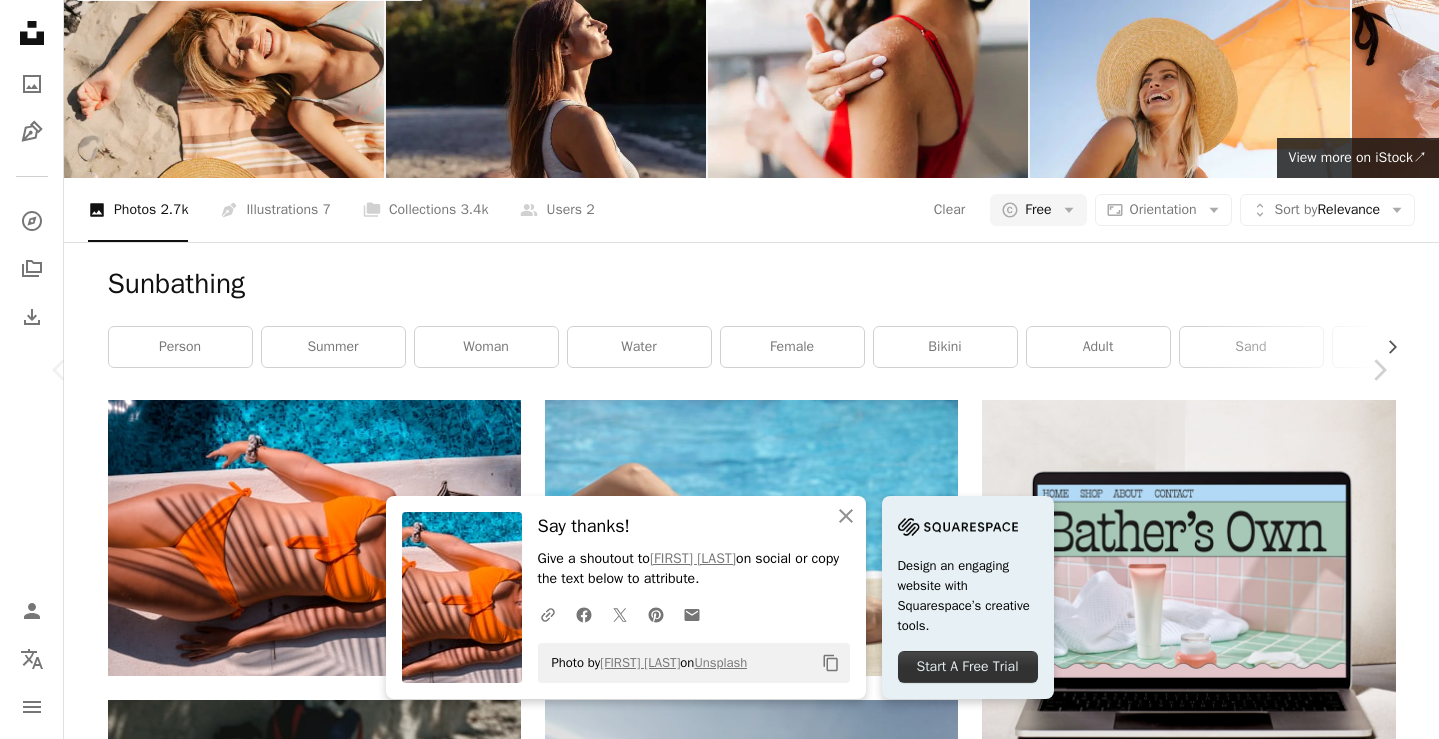 click on "Zoom in" at bounding box center (712, 5337) 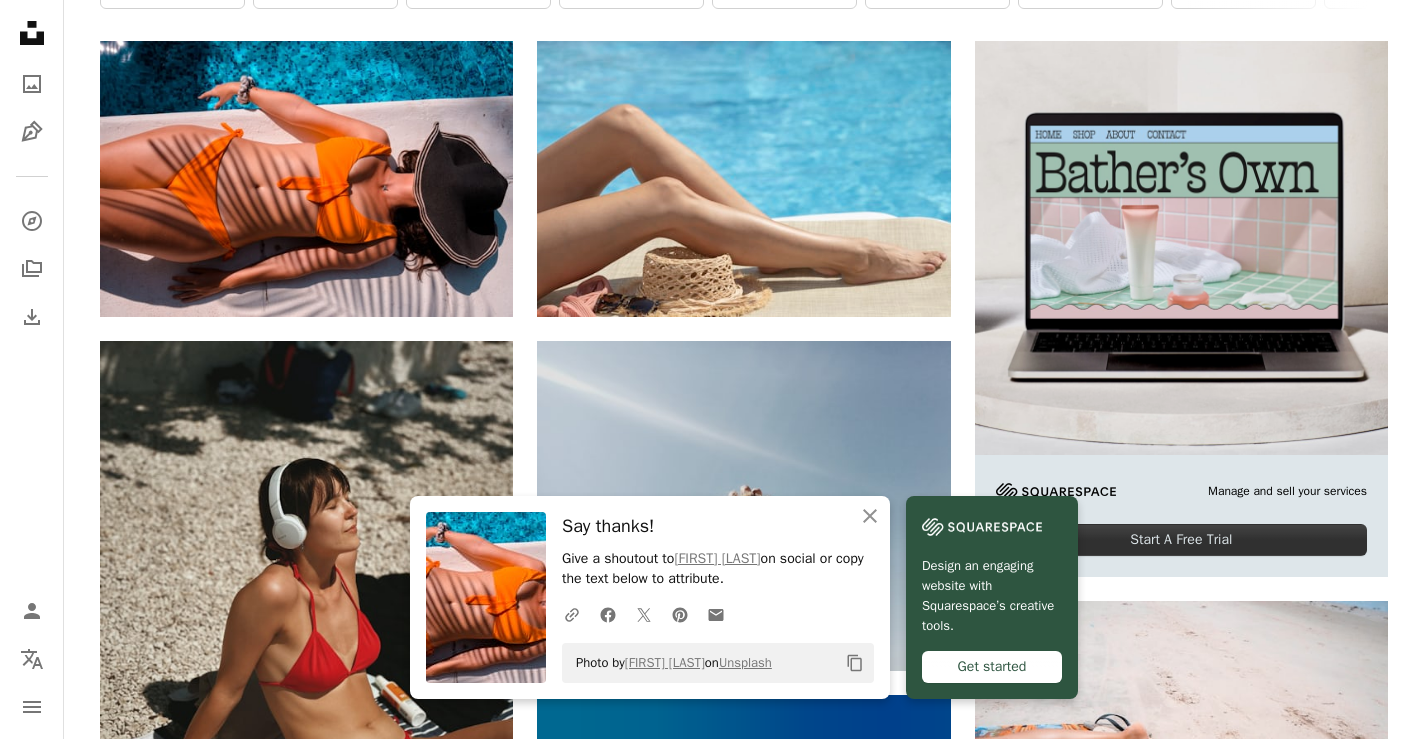 scroll, scrollTop: 505, scrollLeft: 0, axis: vertical 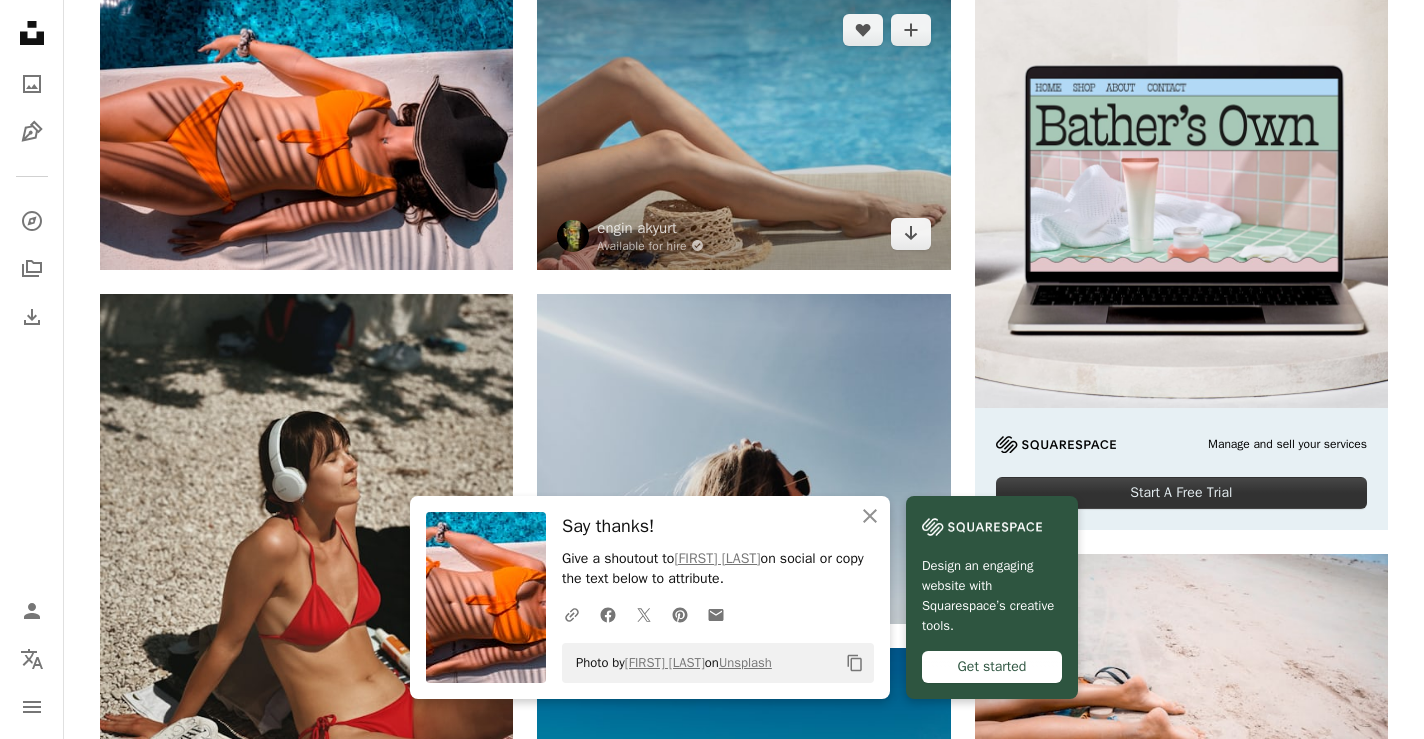 click at bounding box center [743, 131] 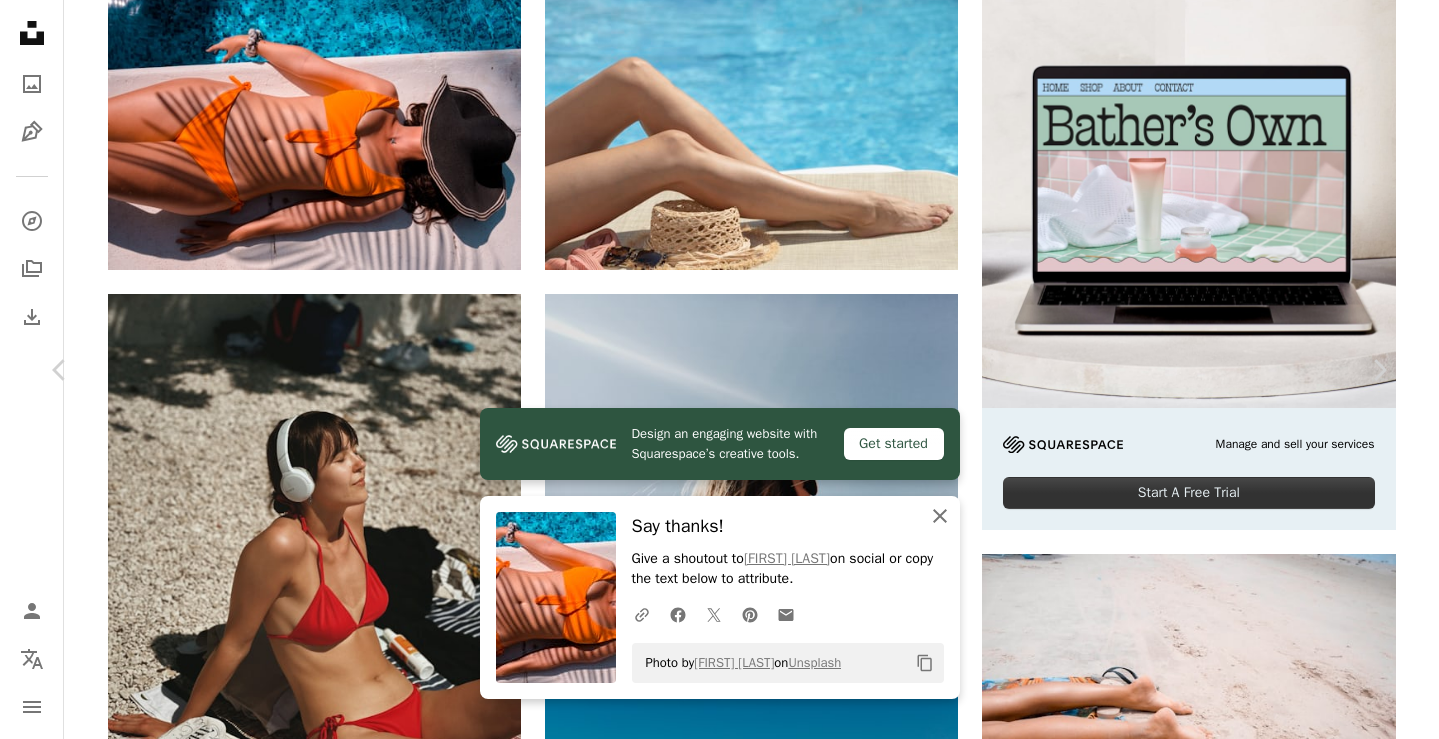 click 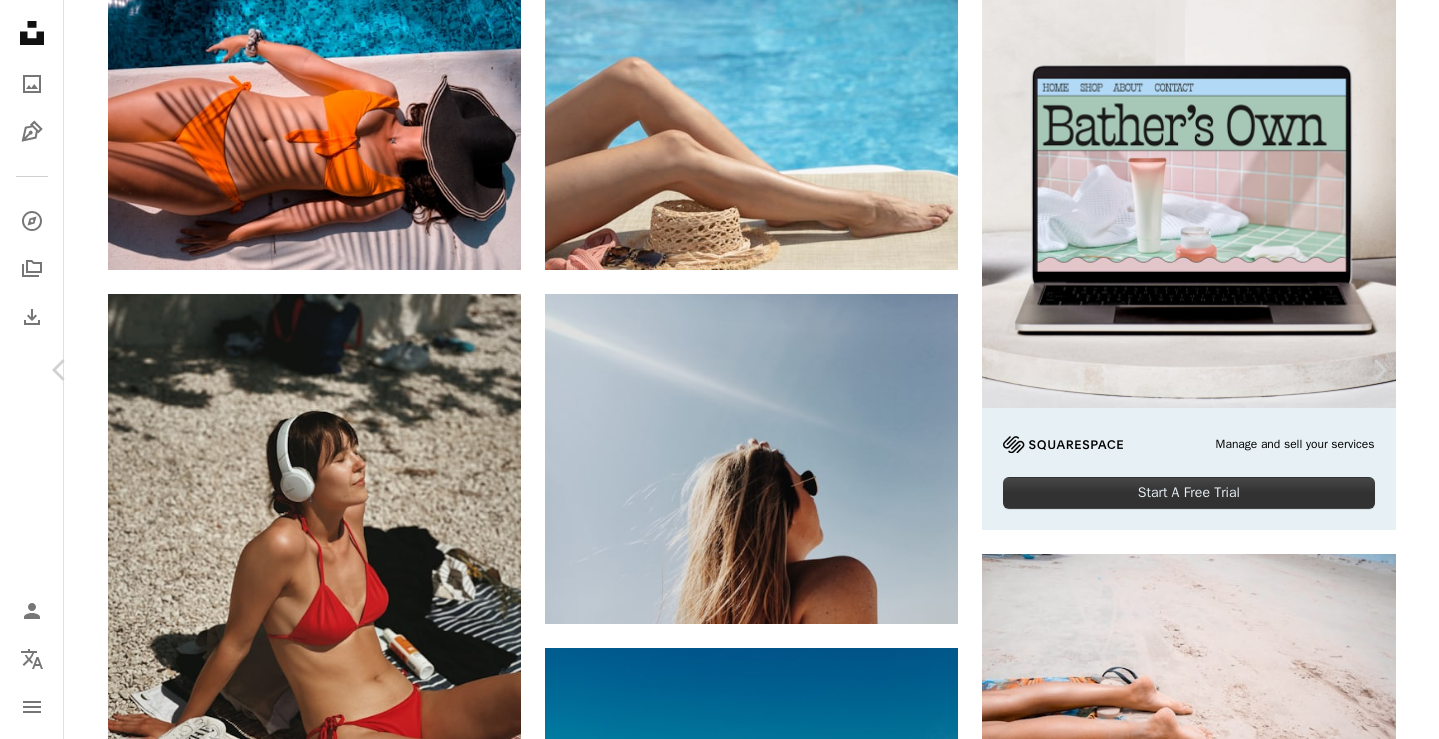 click on "Download free" at bounding box center (1190, 4600) 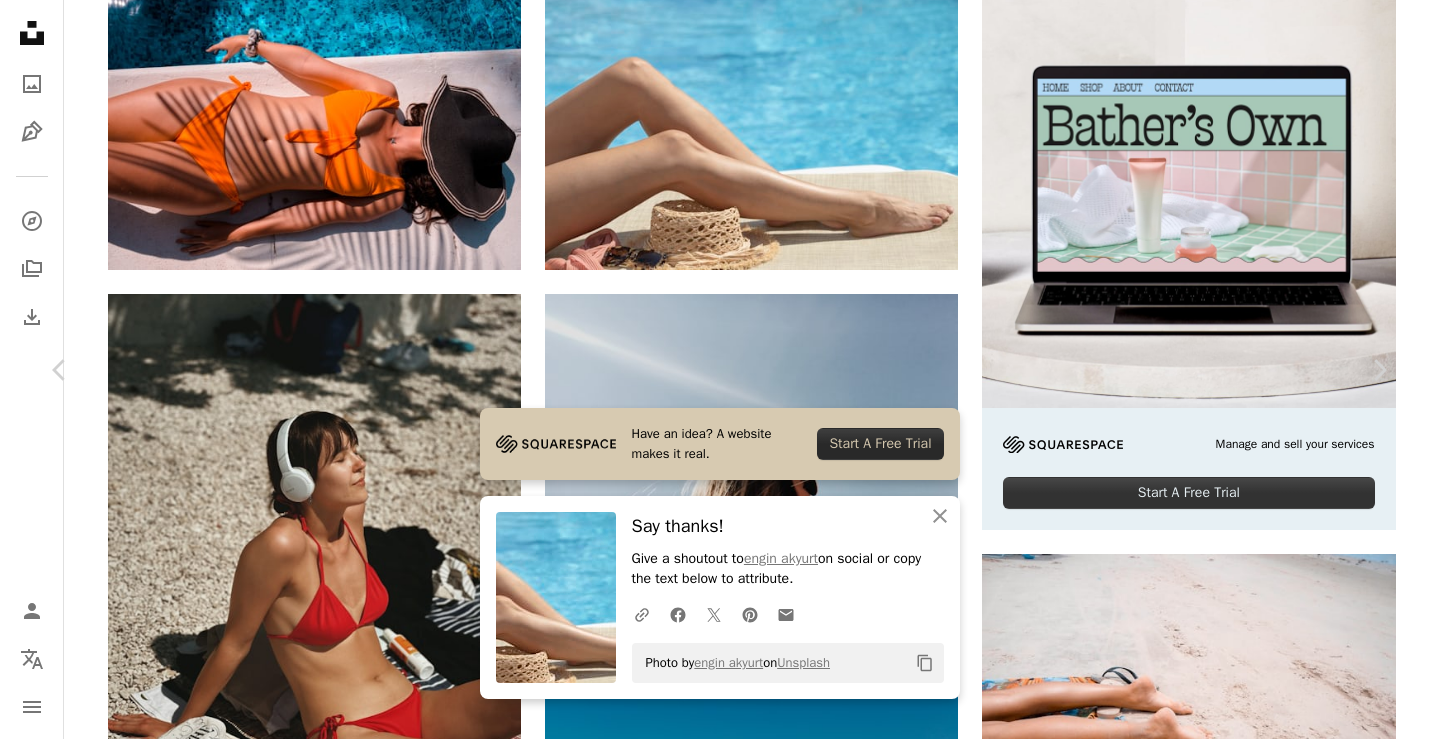 click on "An X shape Chevron left Chevron right Have an idea? A website makes it real. Start A Free Trial An X shape Close Say thanks! Give a shoutout to engin akyurt on social or copy the text below to attribute. A URL sharing icon (chains) Facebook icon X (formerly Twitter) icon Pinterest icon An envelope Photo by engin akyurt on Unsplash
Copy content engin akyurt Available for hire A checkmark inside of a circle A heart A plus sign Download free Chevron down Zoom in Views 155,113 Downloads 1,615 A forward-right arrow Share Info icon Info More Actions woman sunbathing by the pool Calendar outlined Published on [MONTH] [DAY], [YEAR] Camera Canon, EOS R Safety Free to use under the Unsplash License woman human people summer sun hotel pool body vacation relax resort hat tourist cap legs sunbathing leisure lying female adult Free images Browse premium related images on iStock | Save 20% with code UNSPLASH20 View more on iStock ↗ Related images A heart A plus sign Bradrey Nassel Available for hire A heart For" at bounding box center (719, 4922) 